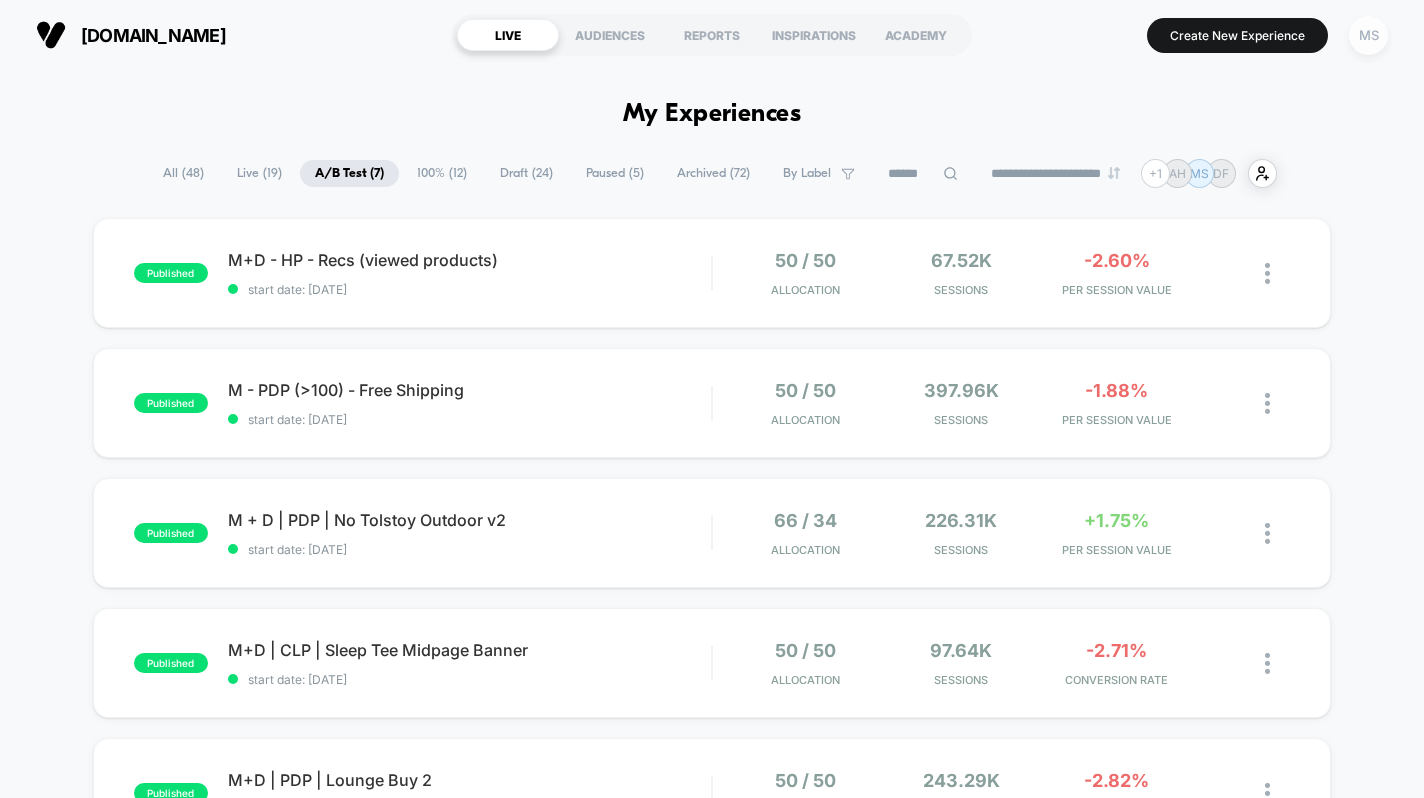 scroll, scrollTop: 0, scrollLeft: 0, axis: both 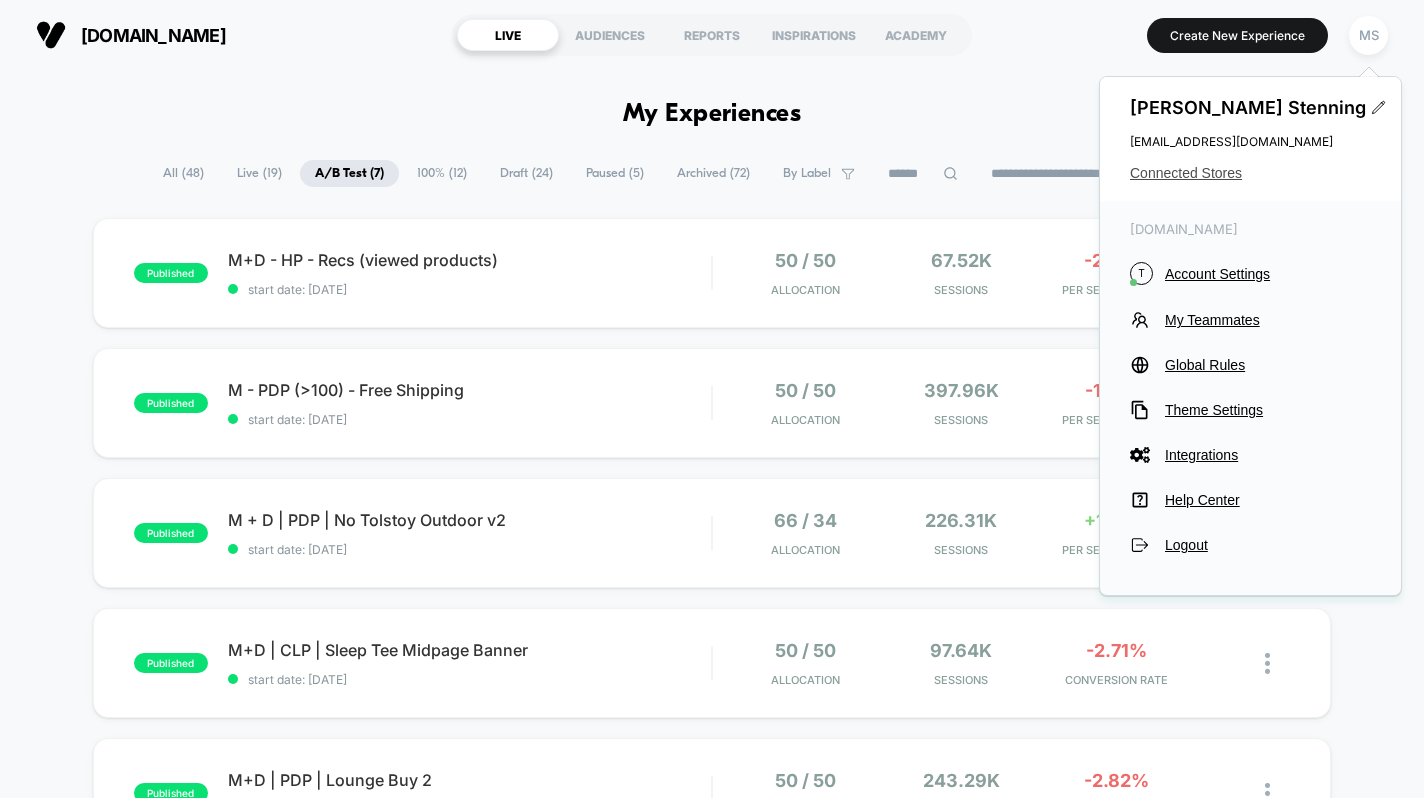 click on "Connected Stores" at bounding box center (1250, 173) 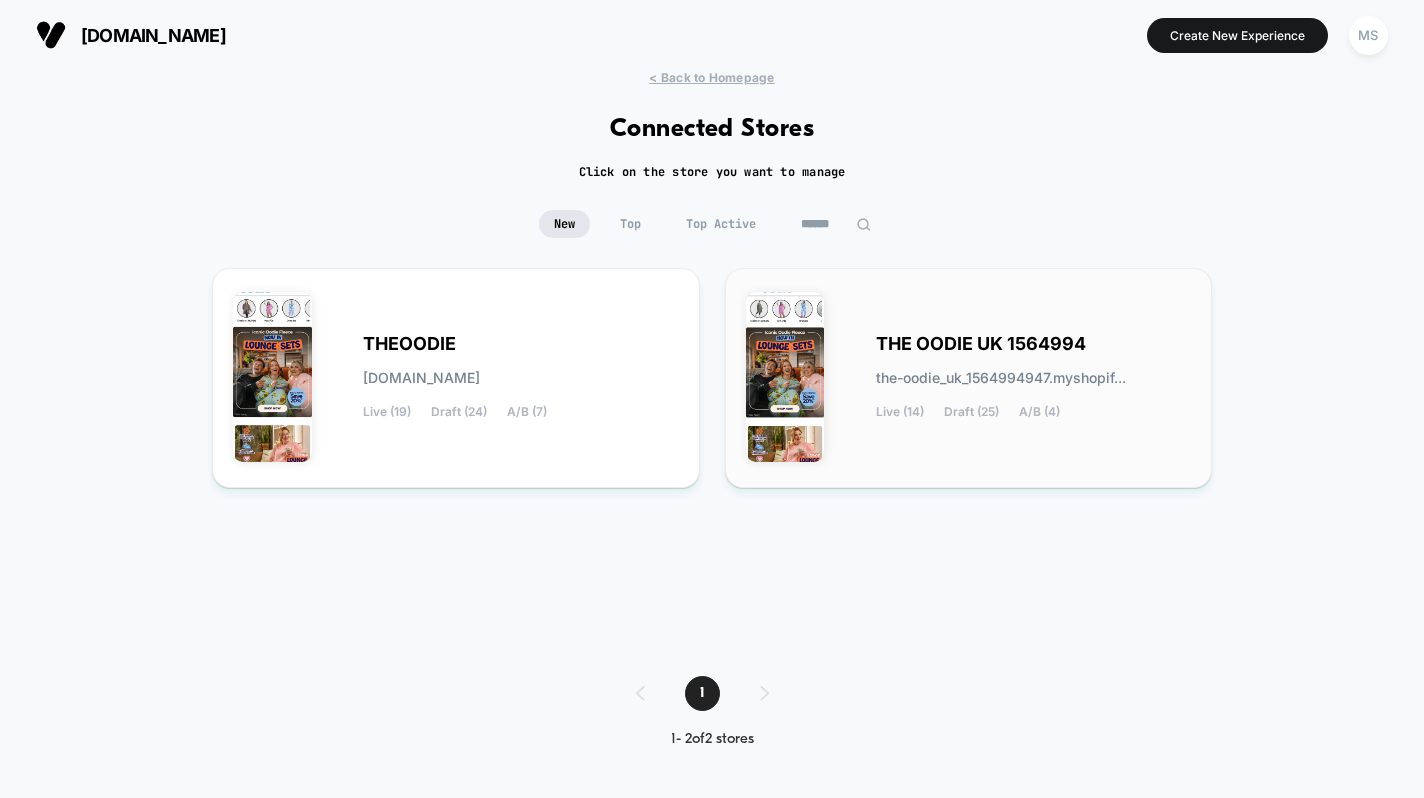 click on "THE OODIE UK 1564994" at bounding box center [981, 344] 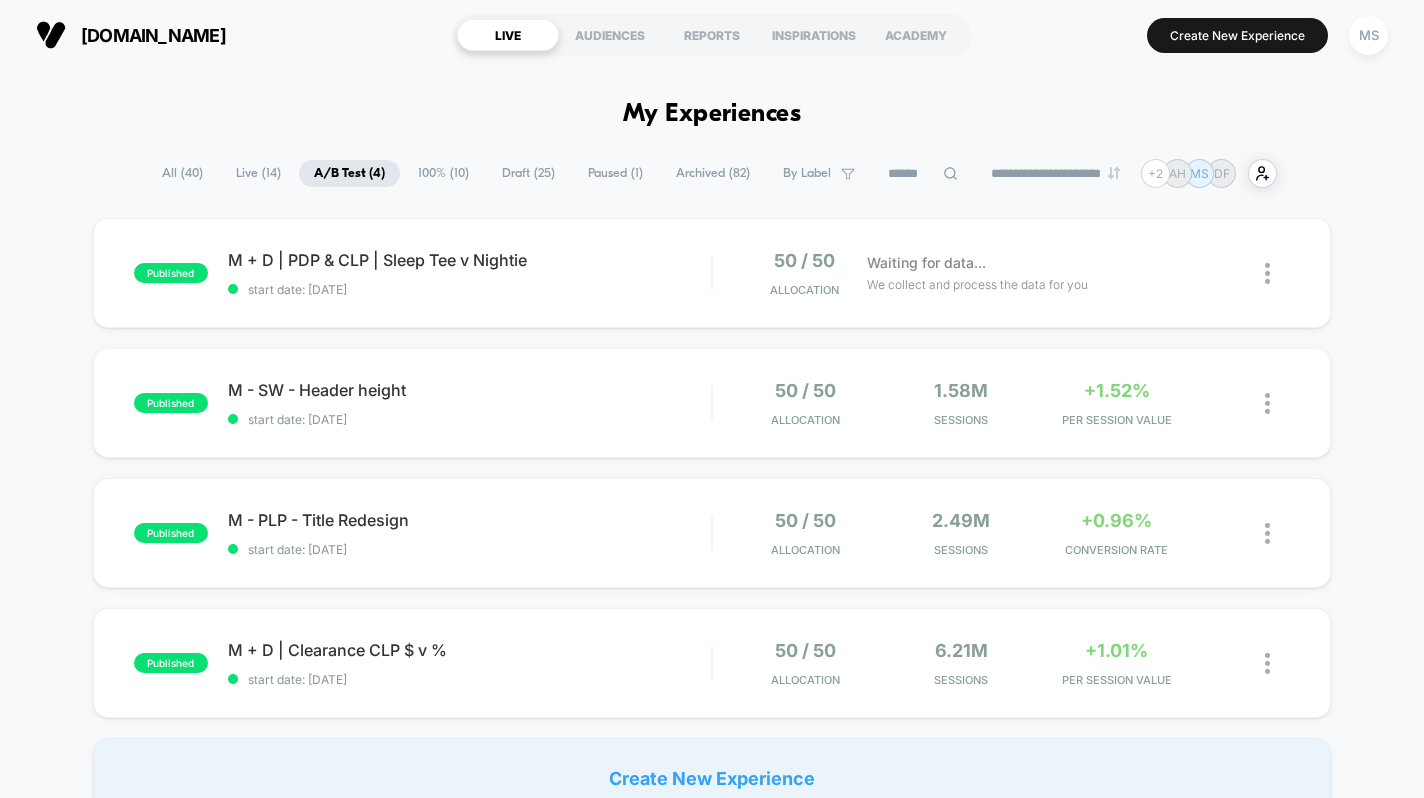 click on "100% ( 10 )" at bounding box center [443, 173] 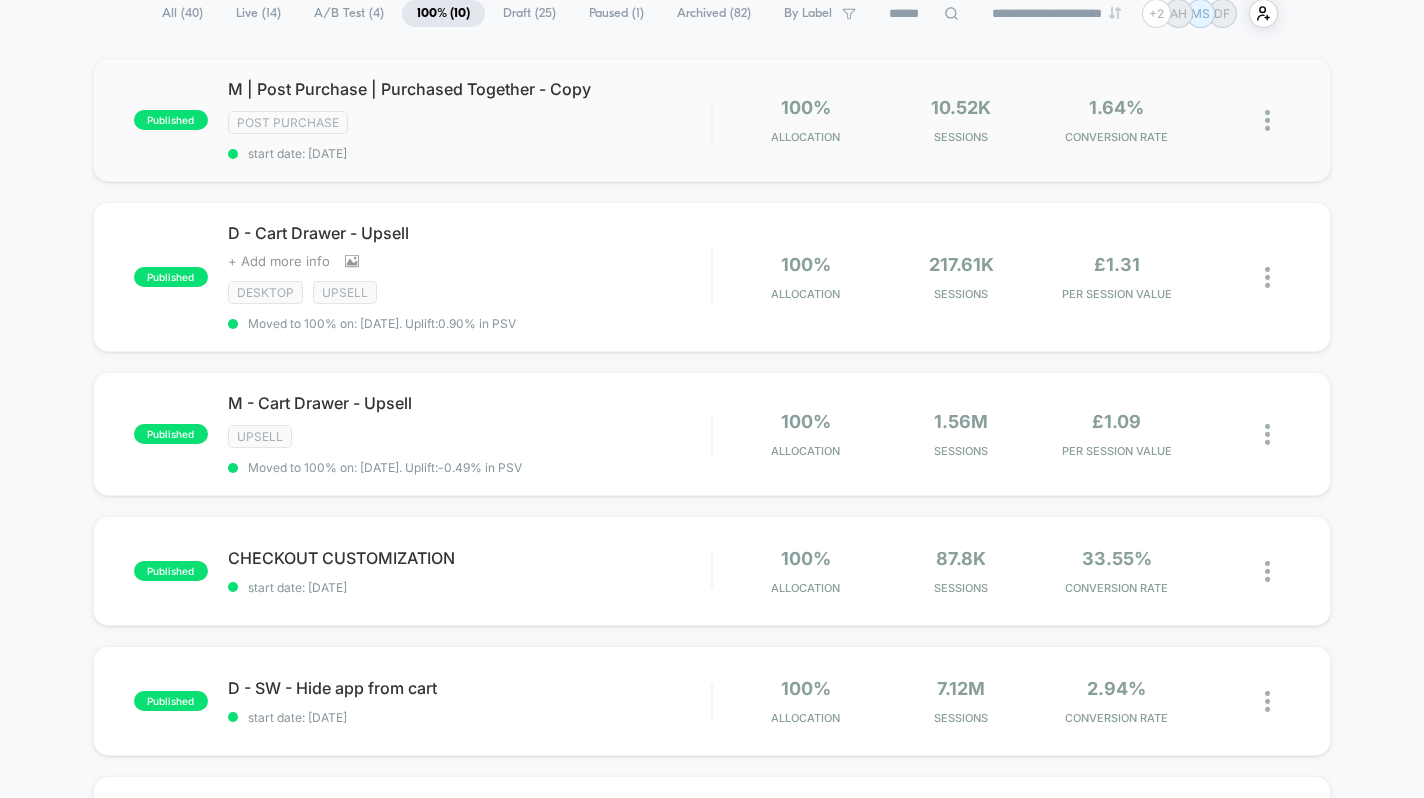 scroll, scrollTop: 179, scrollLeft: 0, axis: vertical 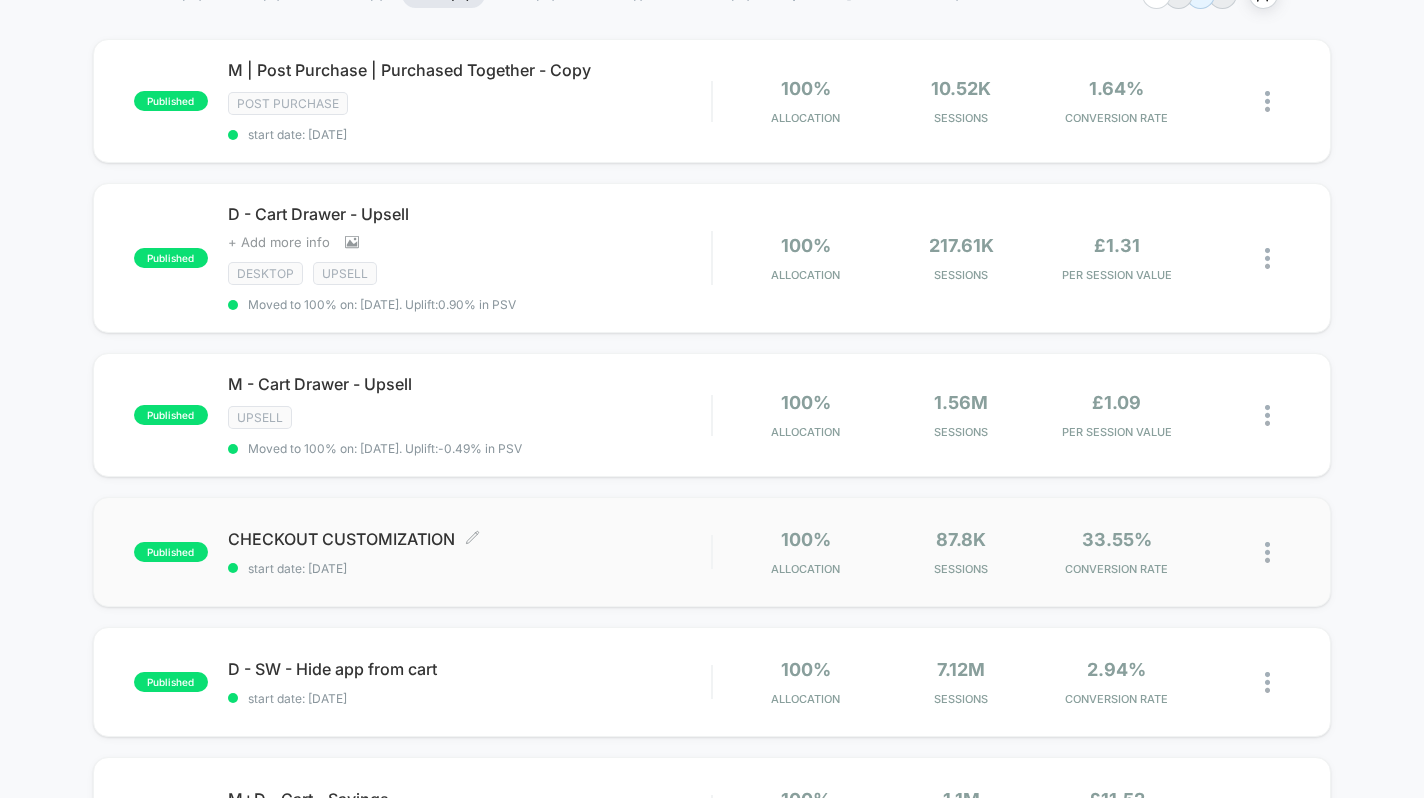 click on "CHECKOUT CUSTOMIZATION Click to edit experience details" at bounding box center (470, 539) 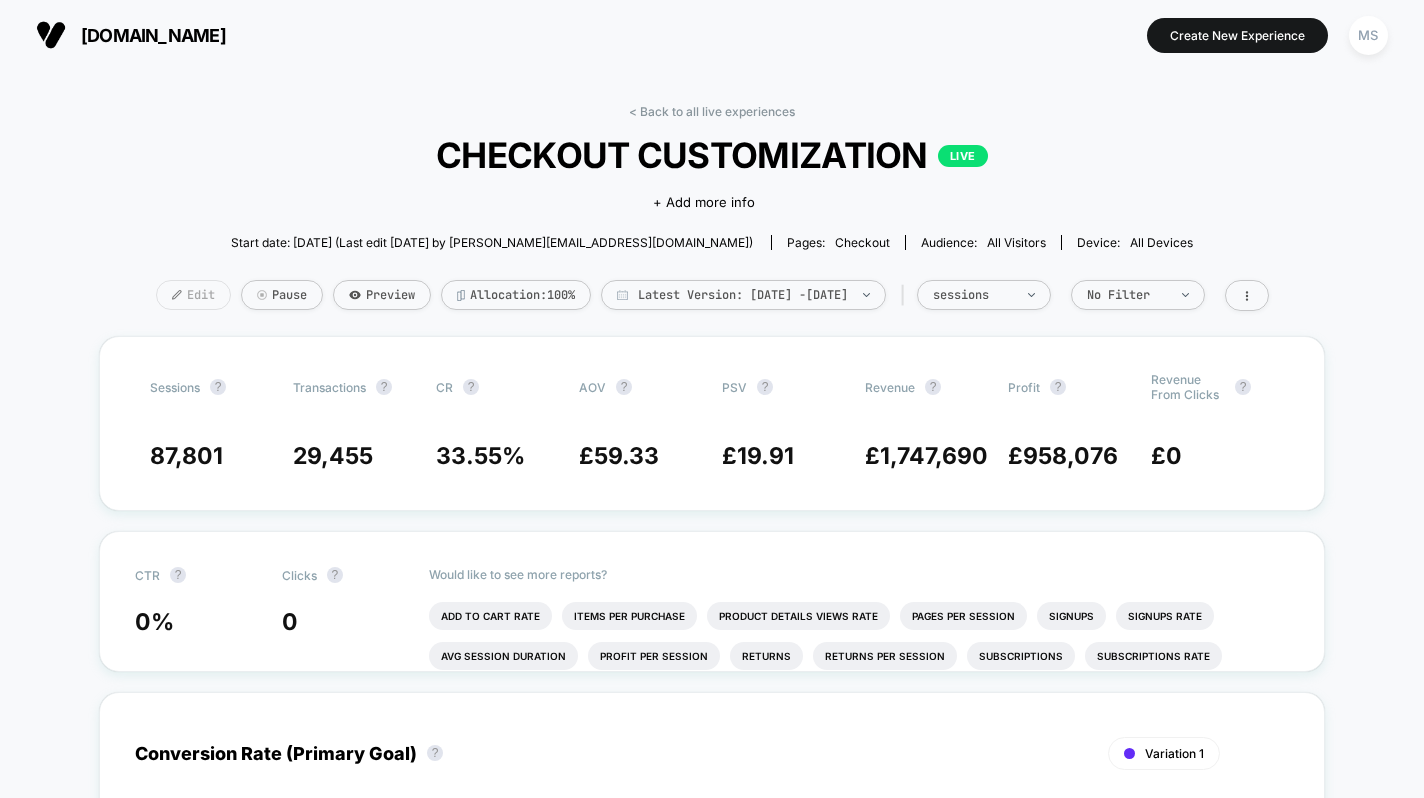 click on "Edit" at bounding box center [193, 295] 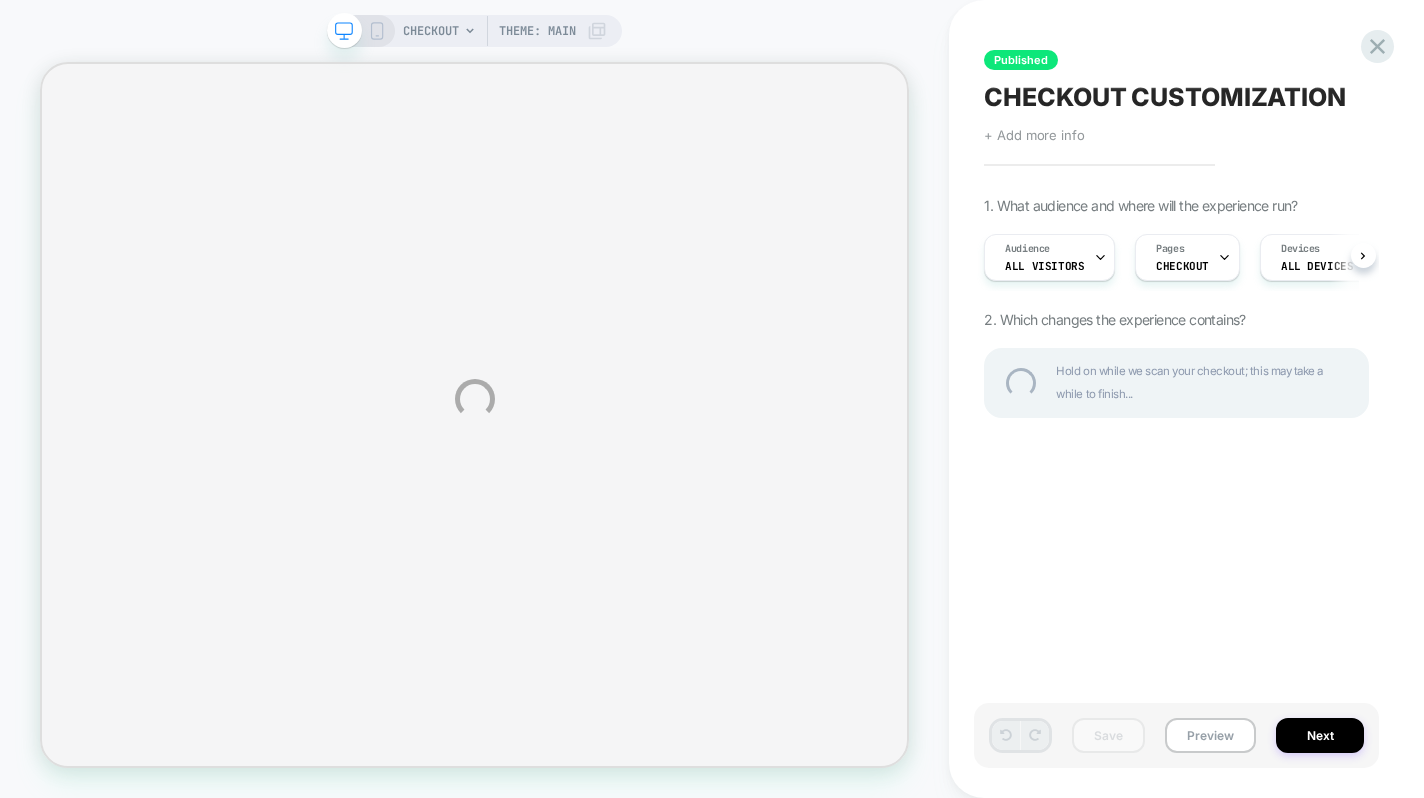 click on "CHECKOUT Theme: MAIN Published CHECKOUT CUSTOMIZATION Click to edit experience details + Add more info 1. What audience and where will the experience run? Audience All Visitors Pages CHECKOUT Devices ALL DEVICES Trigger Page Load 2. Which changes the experience contains? Hold on while we scan your checkout; this may take a while to finish... Save Preview Next" at bounding box center [712, 399] 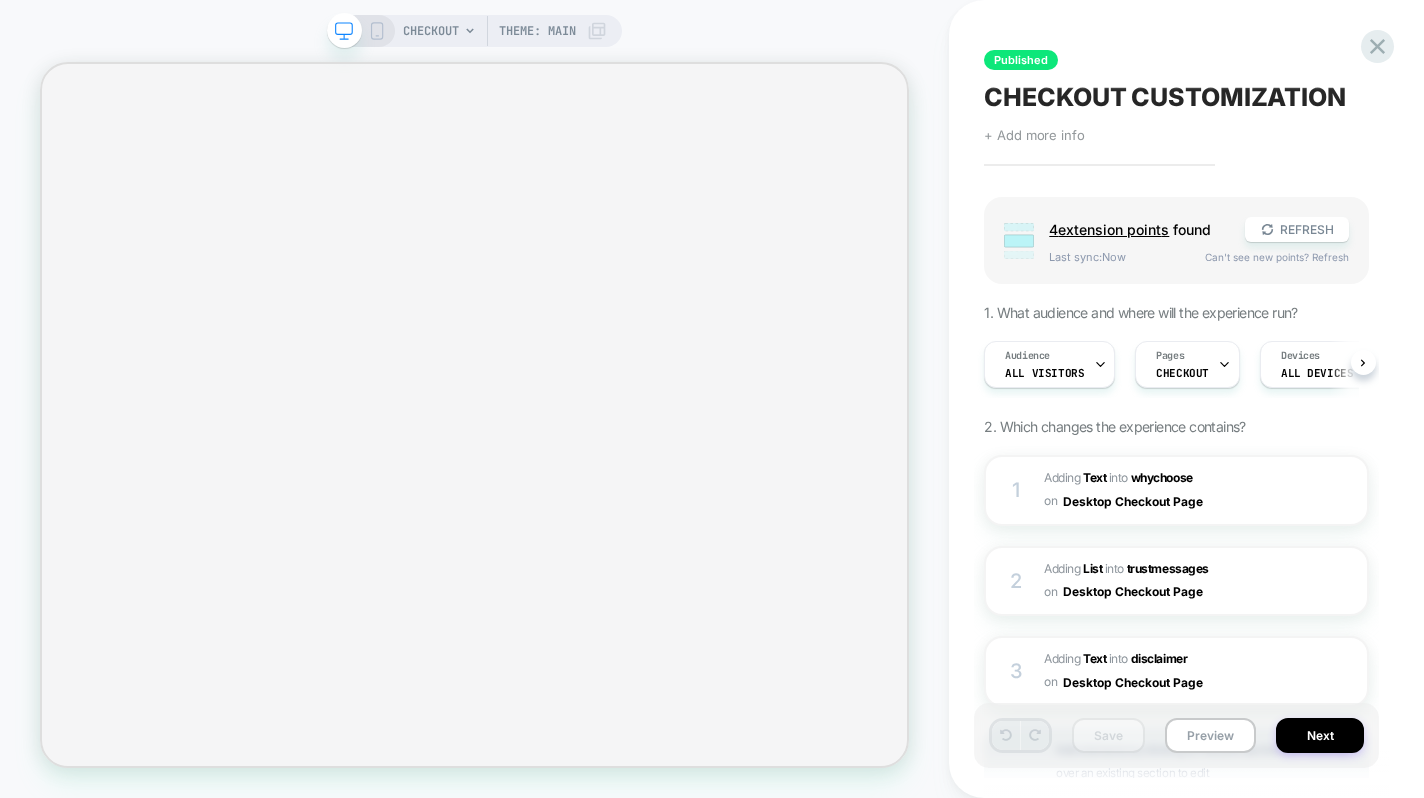 scroll, scrollTop: 0, scrollLeft: 1, axis: horizontal 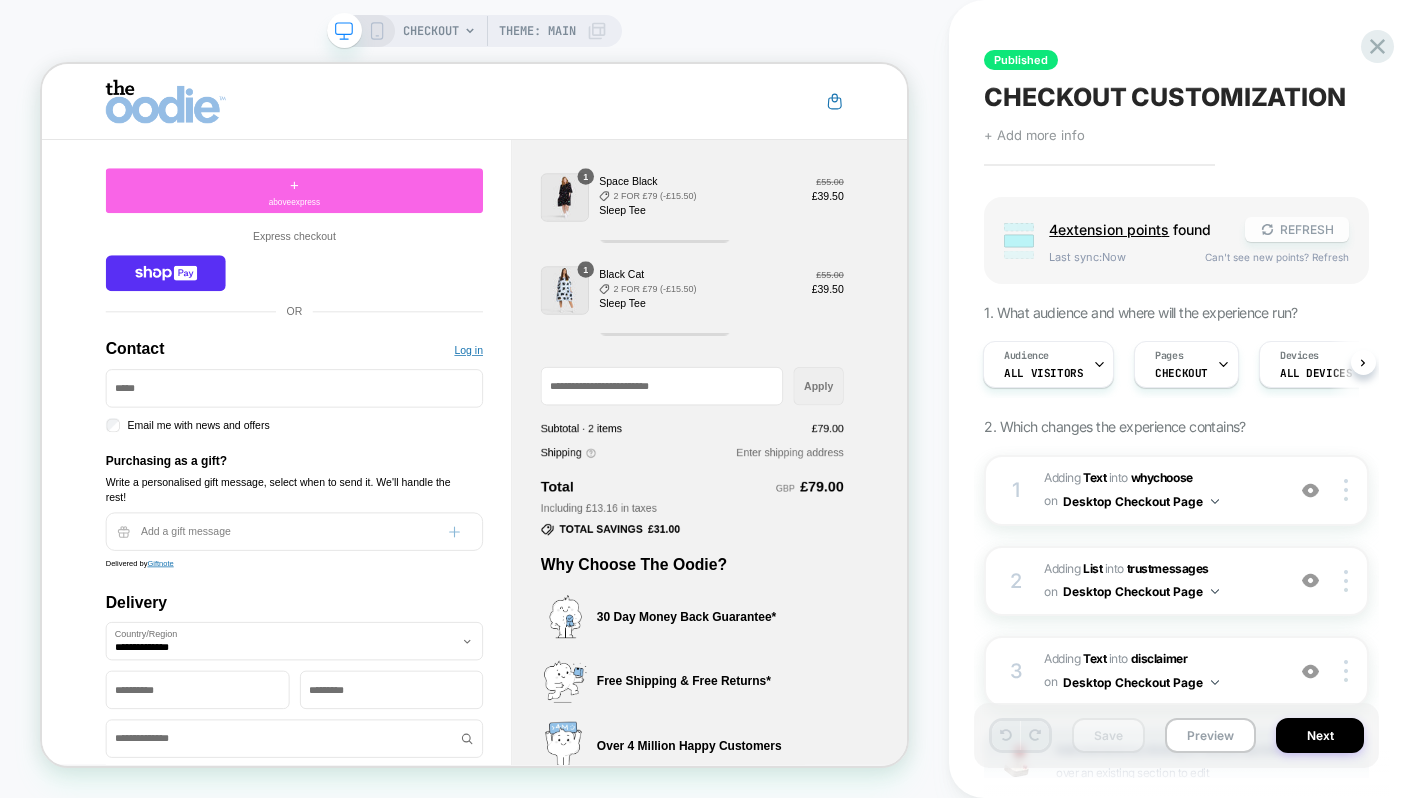click on "REFRESH" at bounding box center [1297, 229] 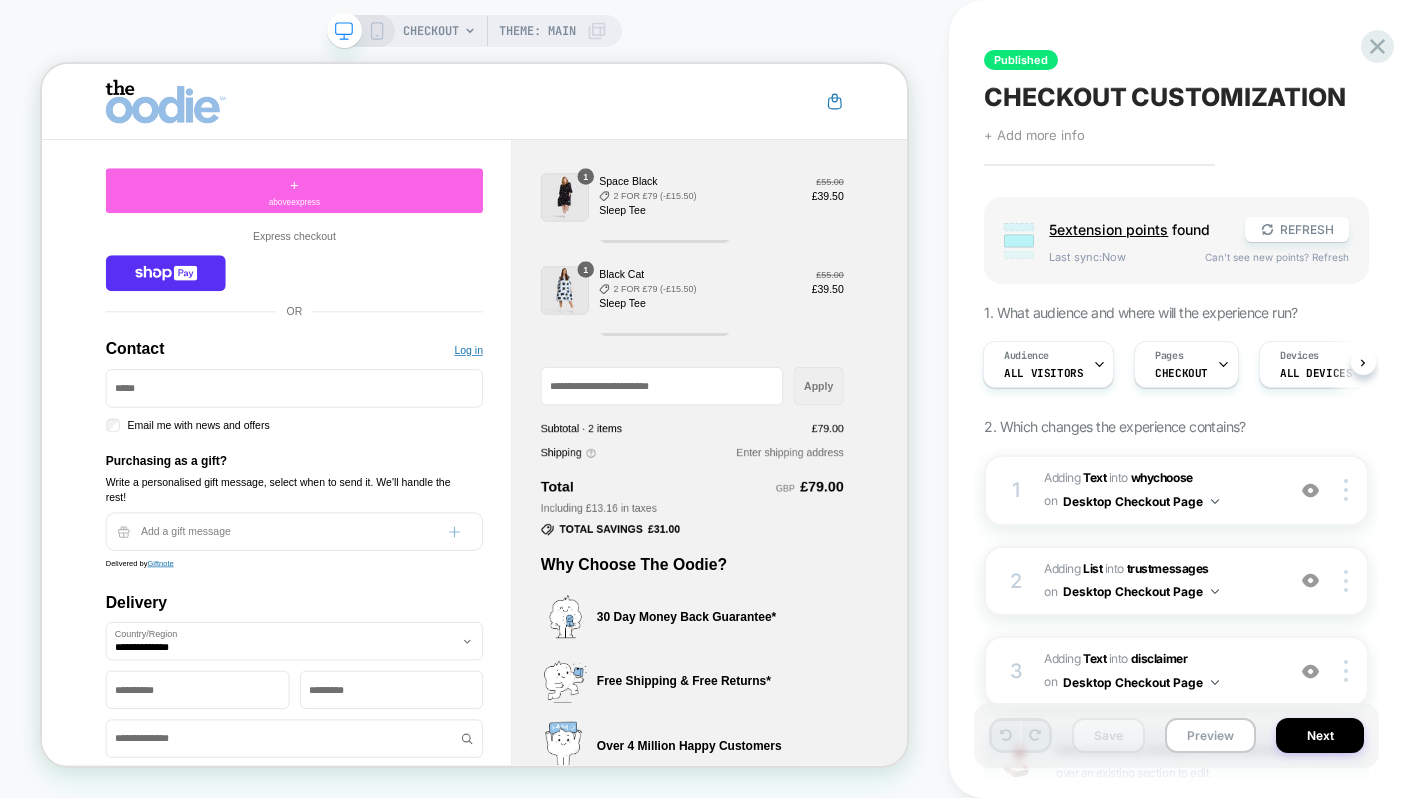 scroll, scrollTop: 0, scrollLeft: 2, axis: horizontal 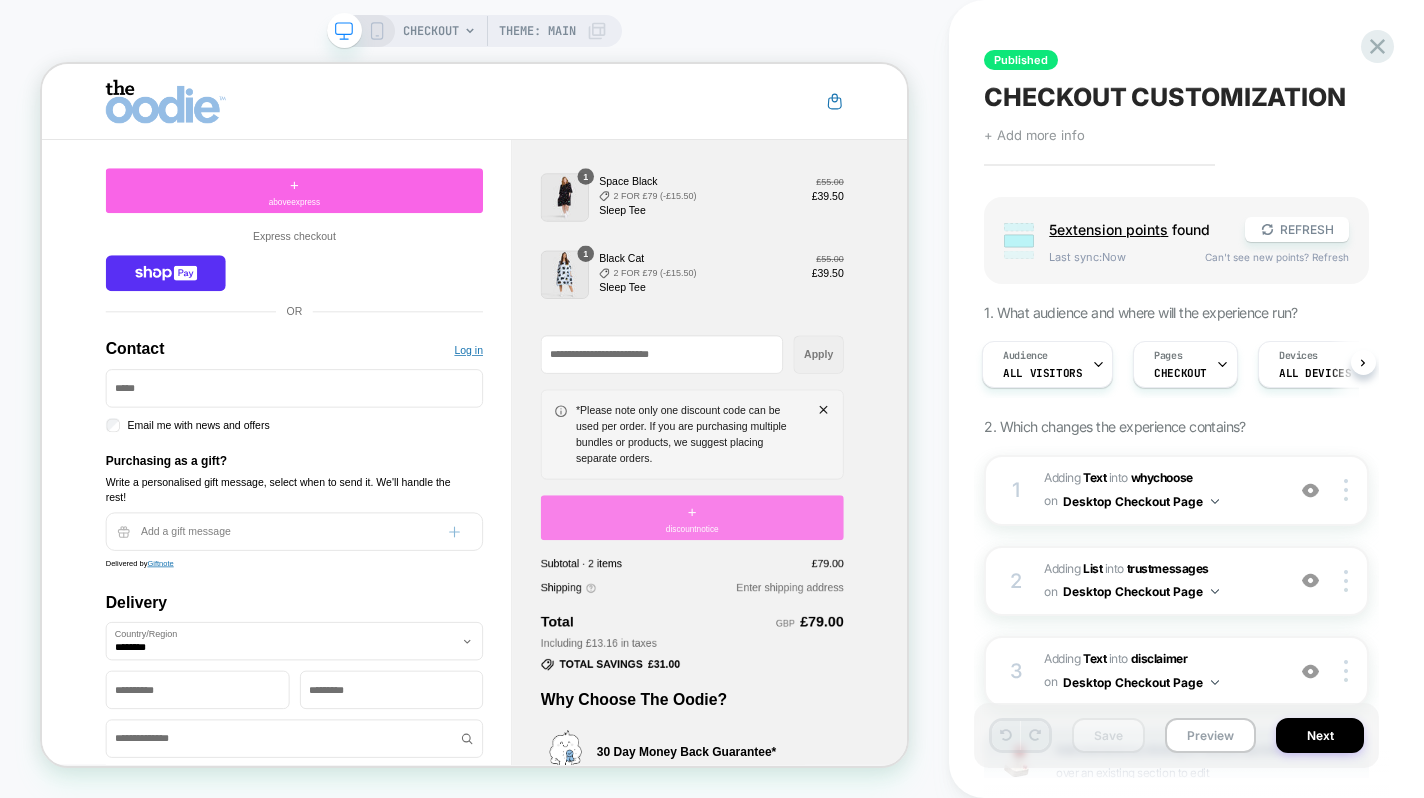 click on "discountnotice" at bounding box center (909, 684) 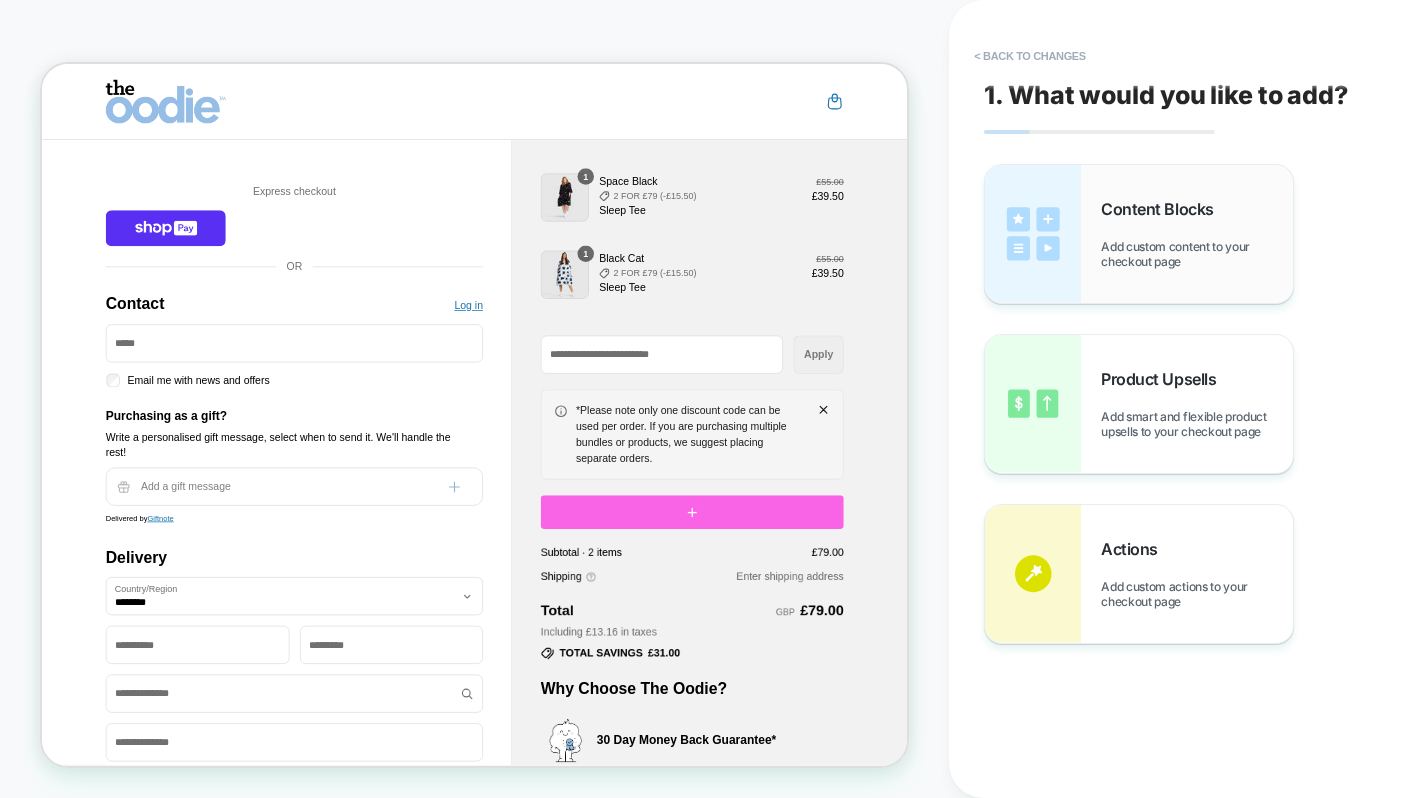 click on "Content Blocks Add custom content to your checkout page" at bounding box center [1139, 234] 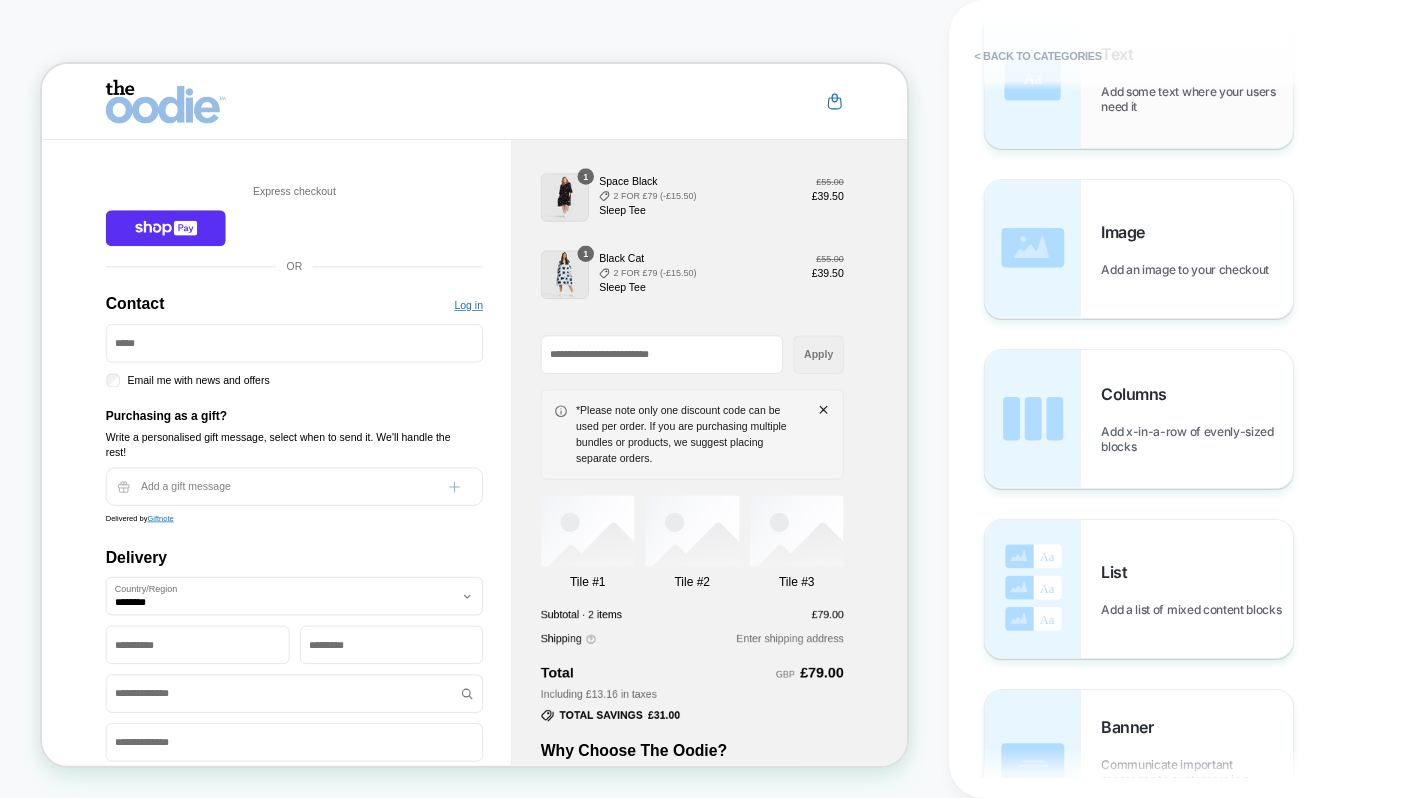 scroll, scrollTop: 0, scrollLeft: 0, axis: both 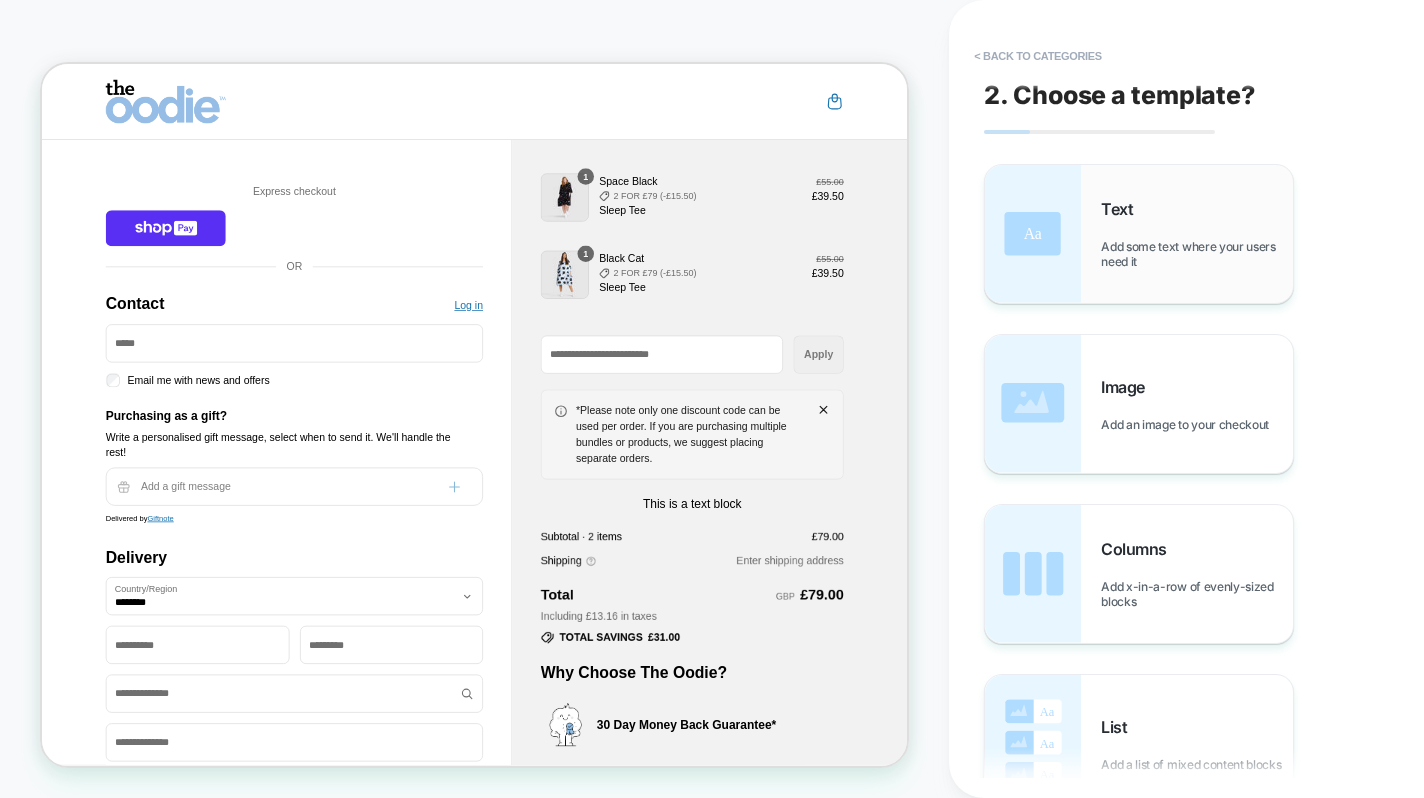 click on "Text" at bounding box center [1122, 209] 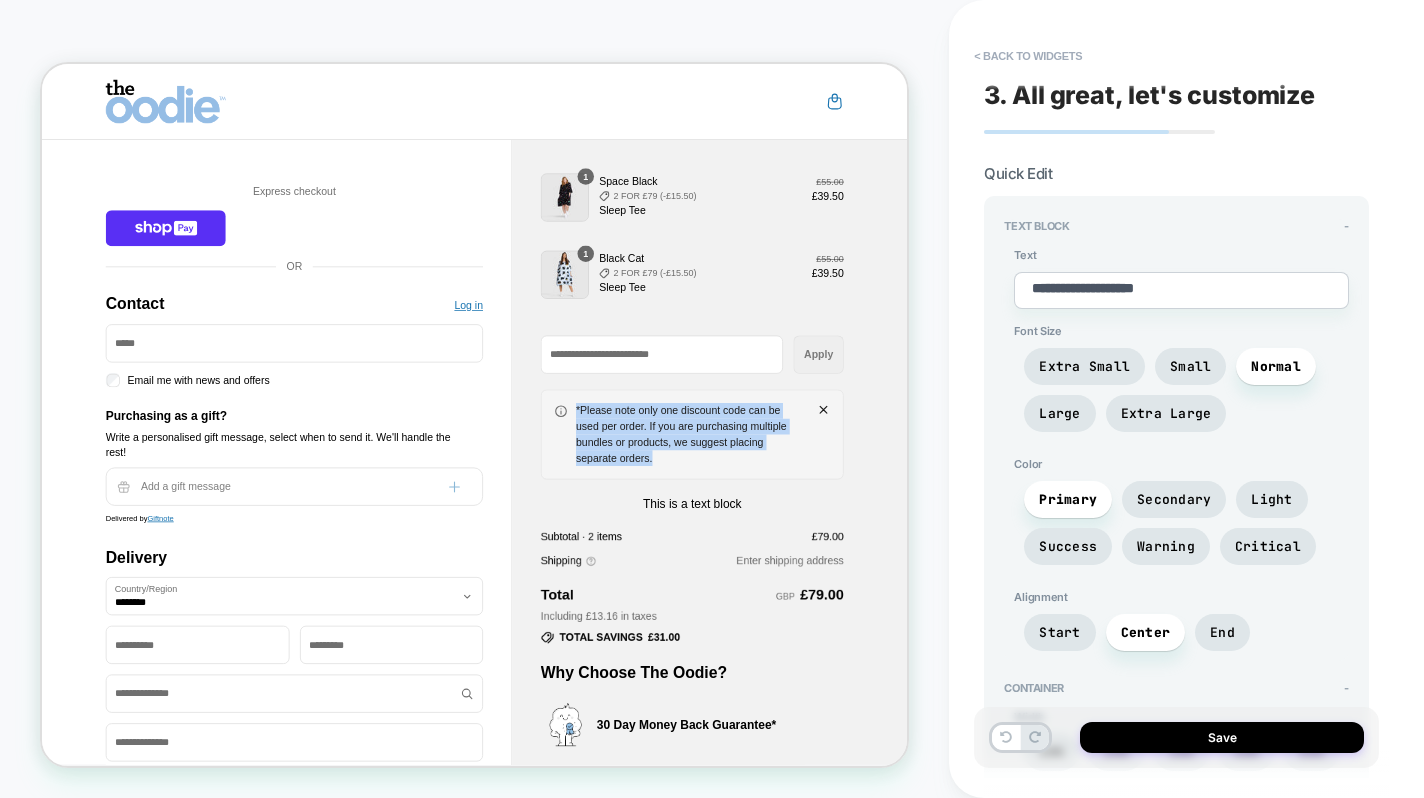drag, startPoint x: 878, startPoint y: 585, endPoint x: 755, endPoint y: 533, distance: 133.54025 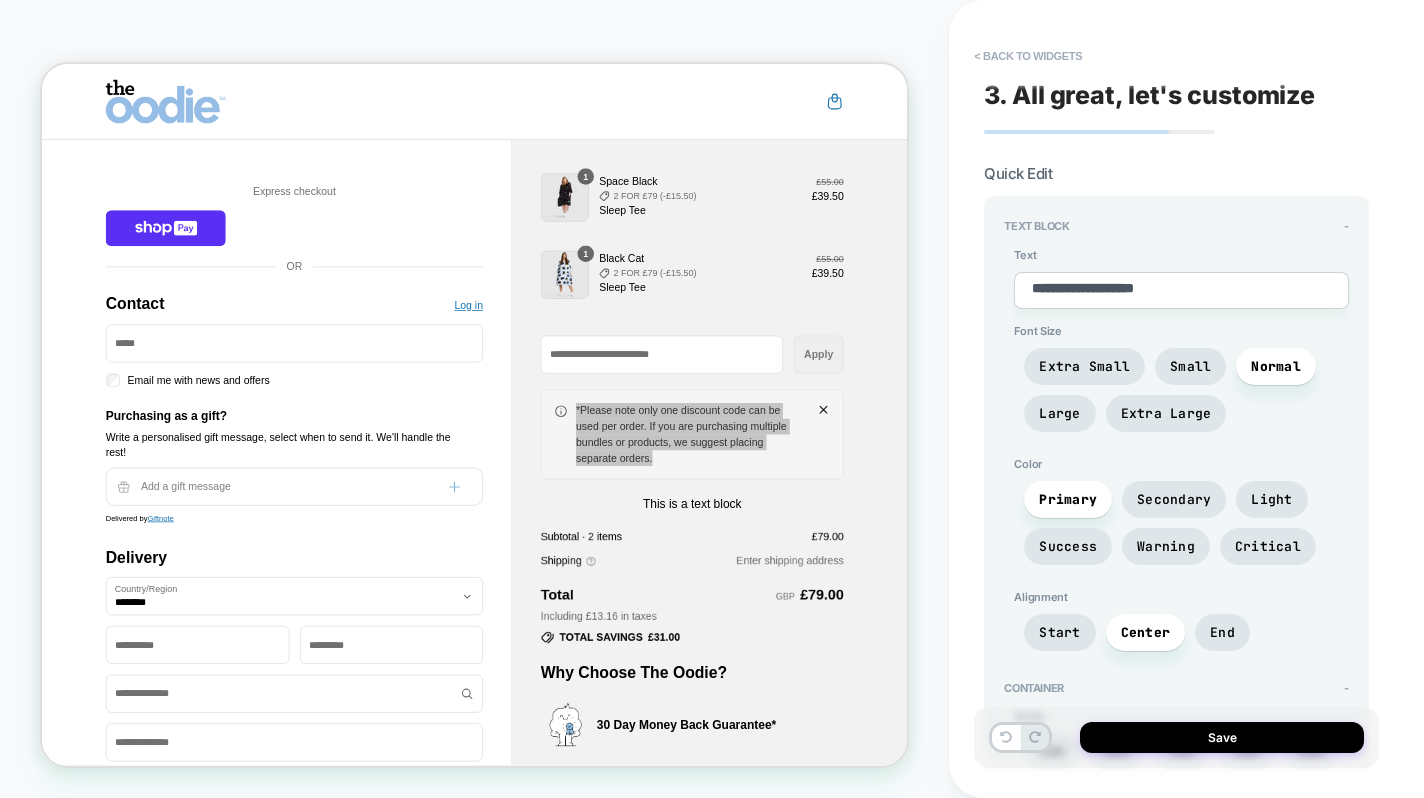 click on "**********" at bounding box center [1181, 290] 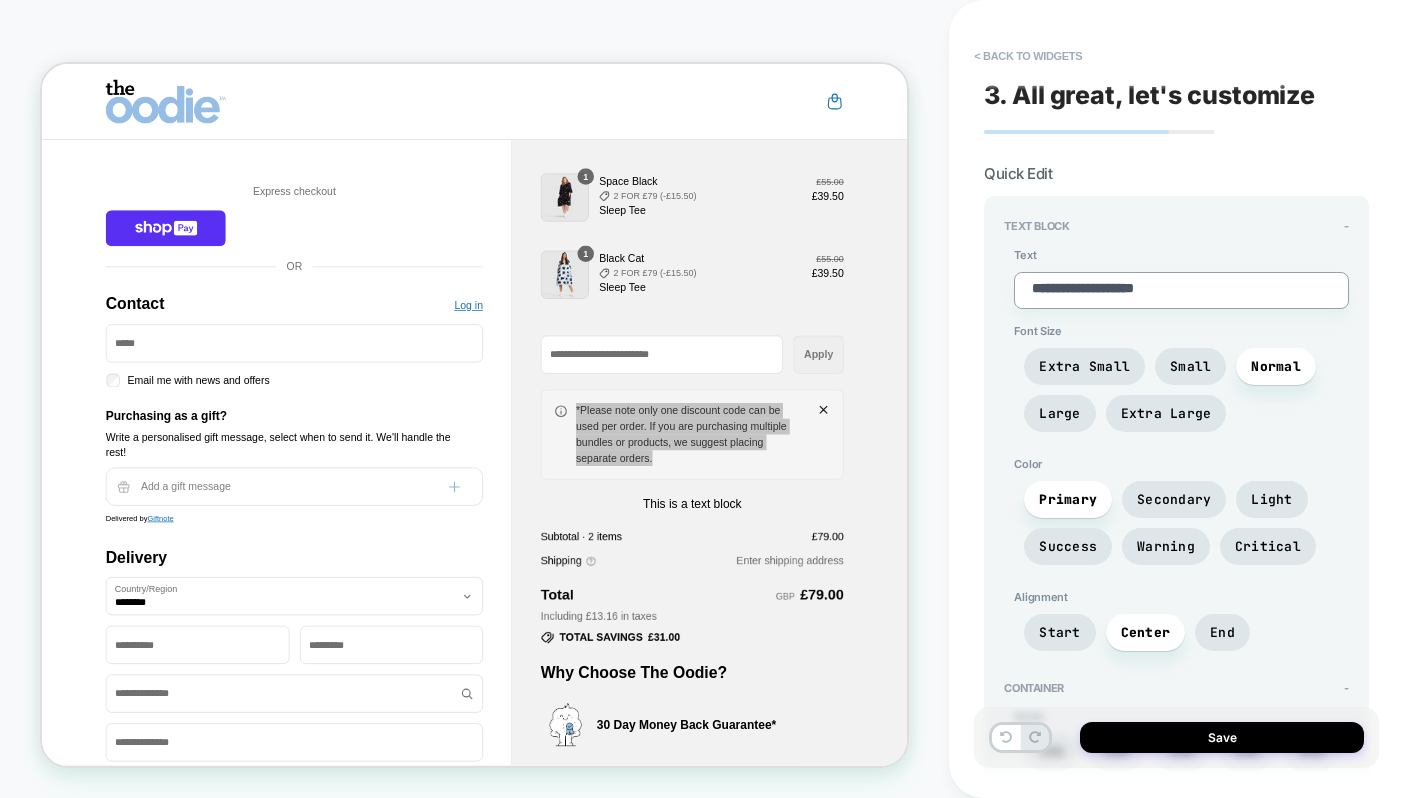 paste on "**********" 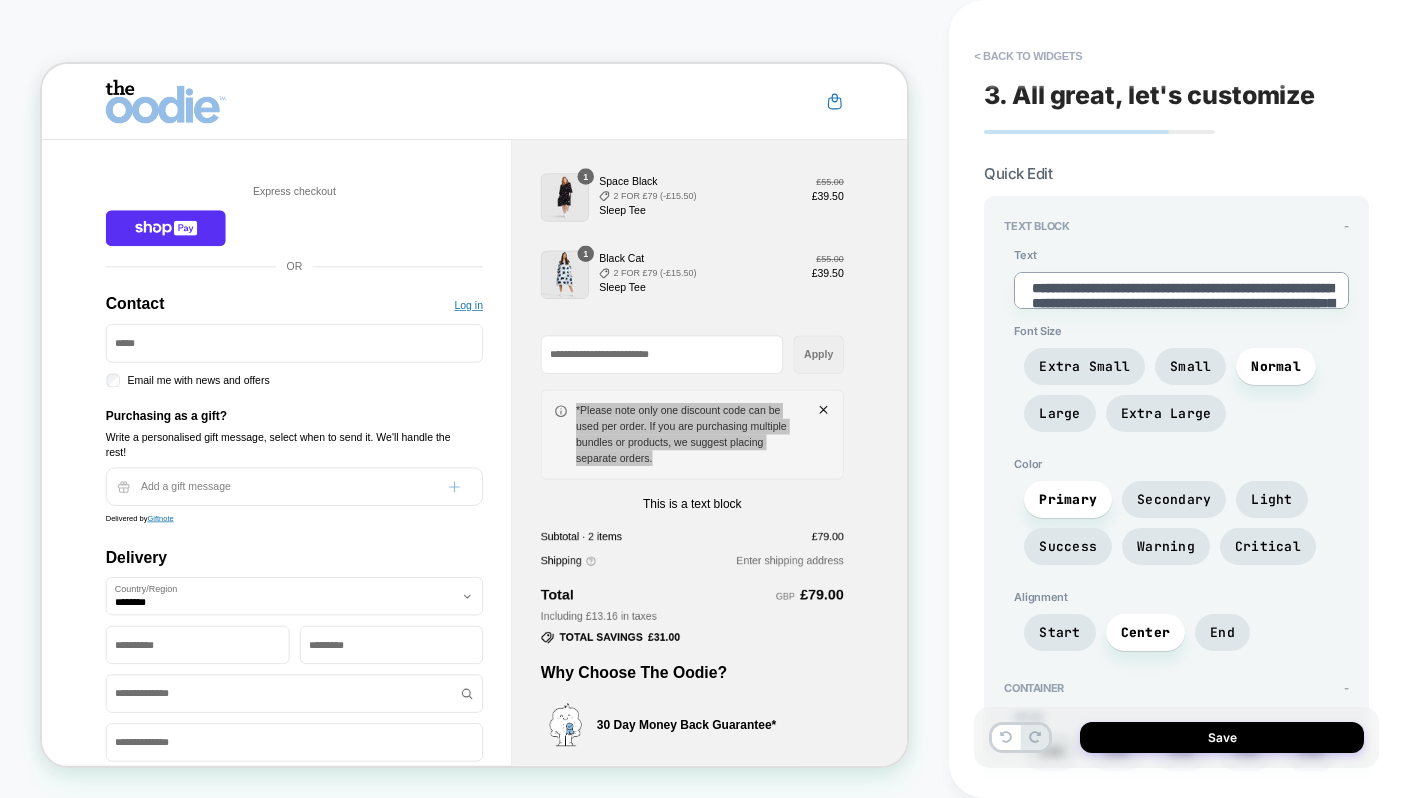 type on "*" 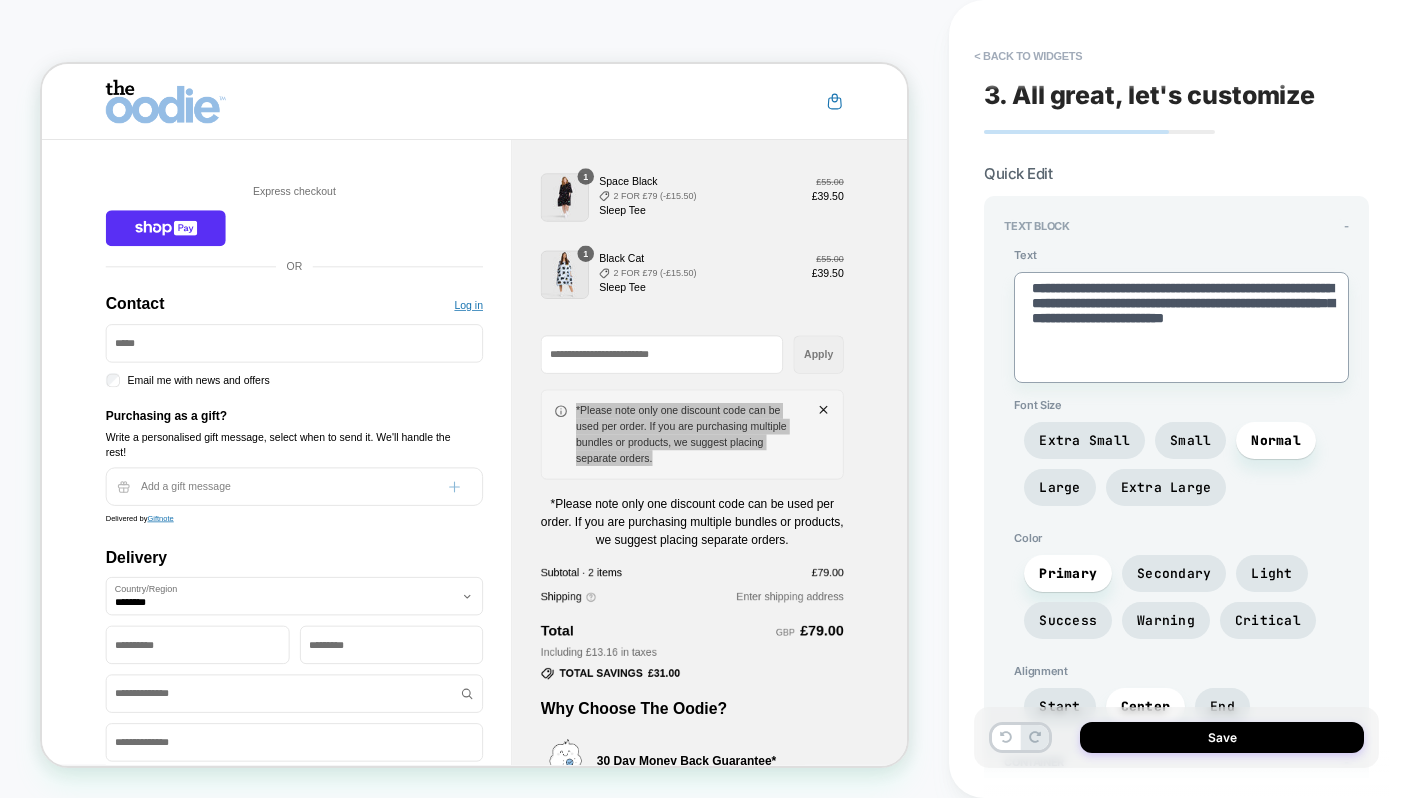 type on "**********" 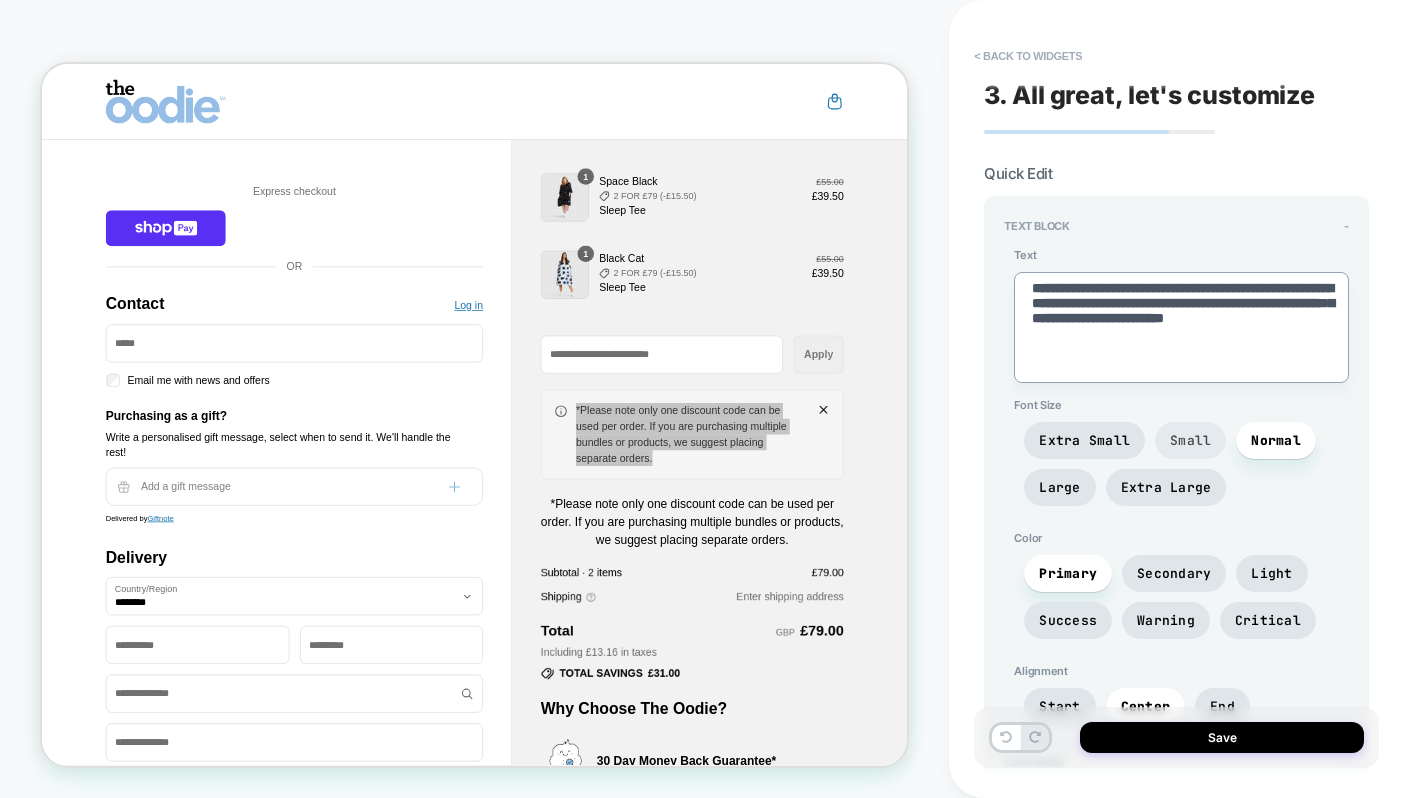 click on "Small" at bounding box center [1190, 440] 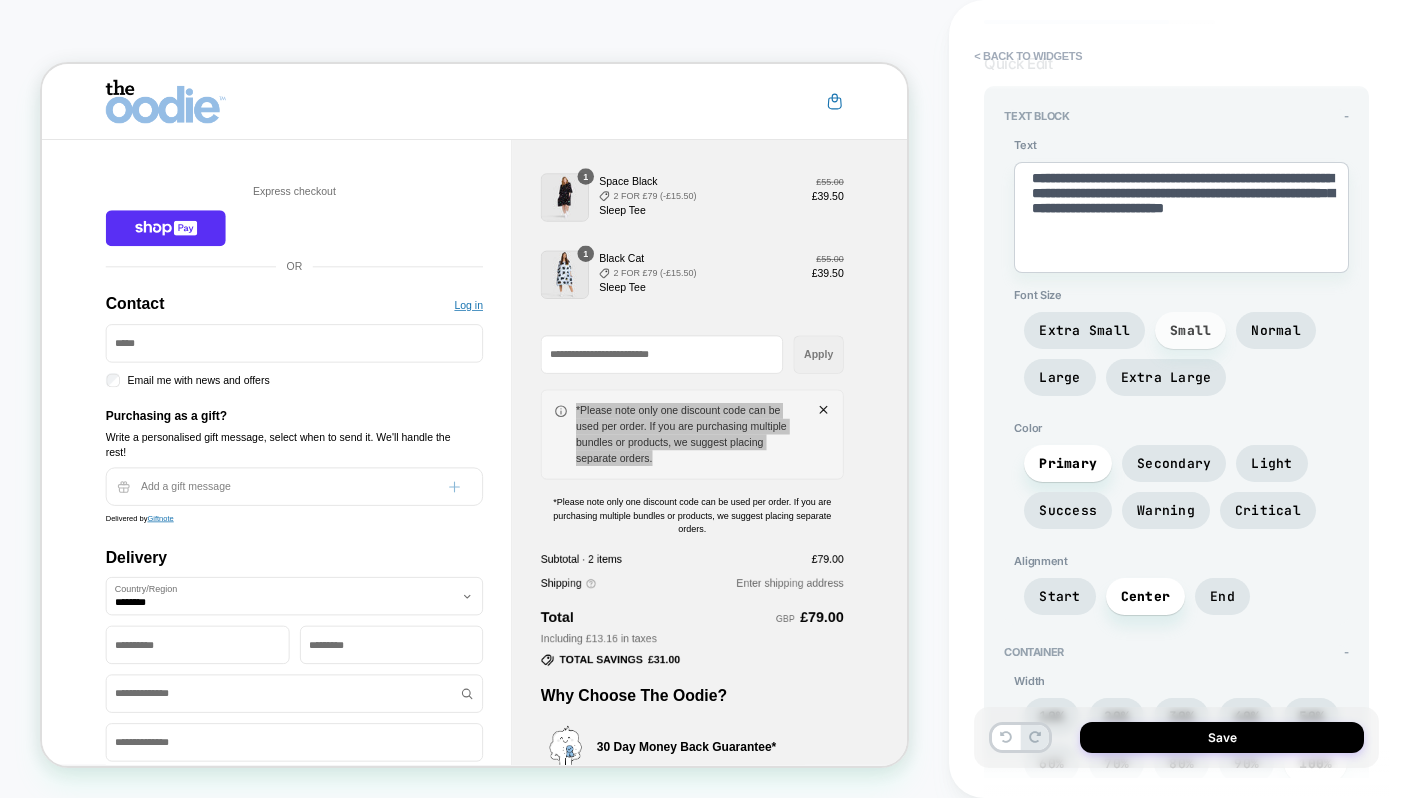 scroll, scrollTop: 139, scrollLeft: 0, axis: vertical 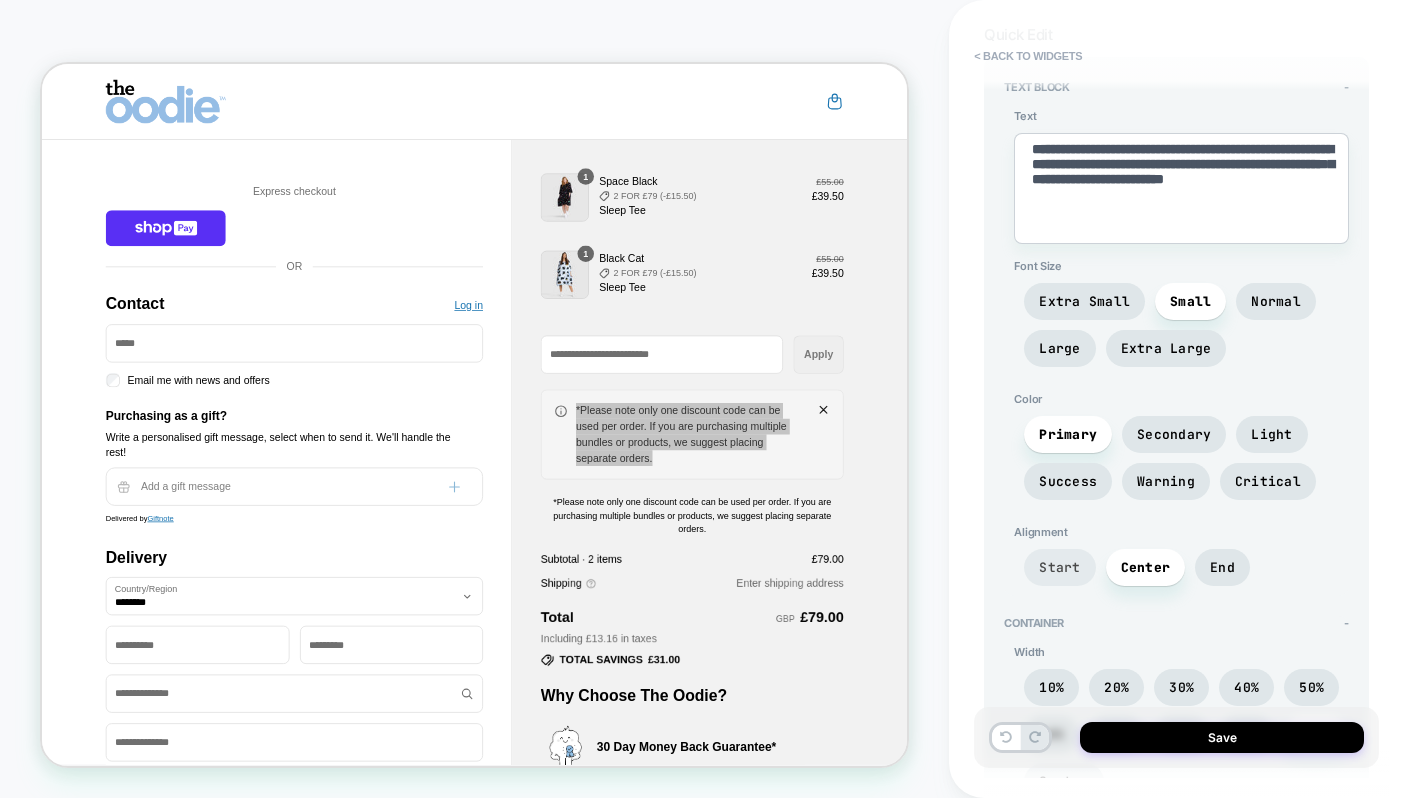 click on "Start" at bounding box center (1059, 567) 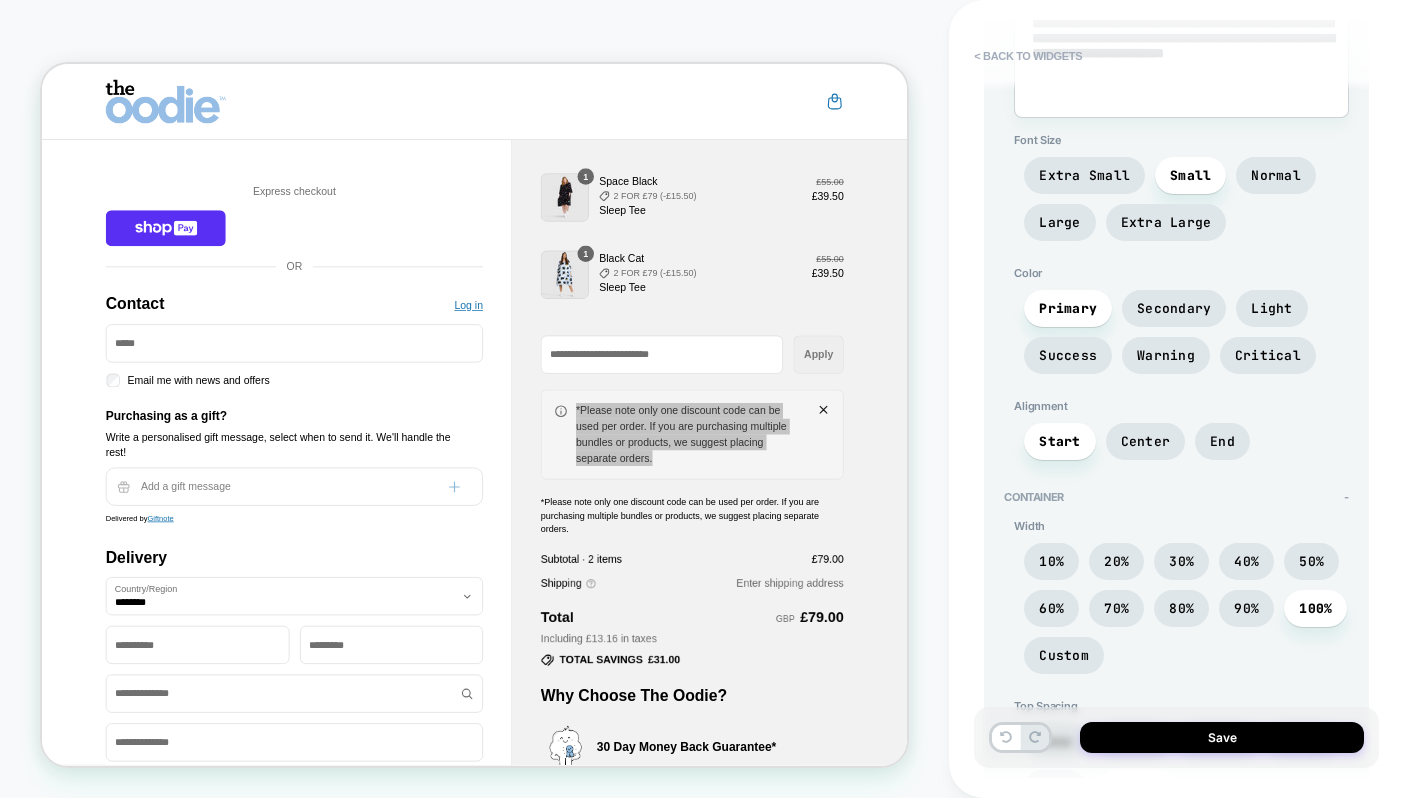 scroll, scrollTop: 266, scrollLeft: 0, axis: vertical 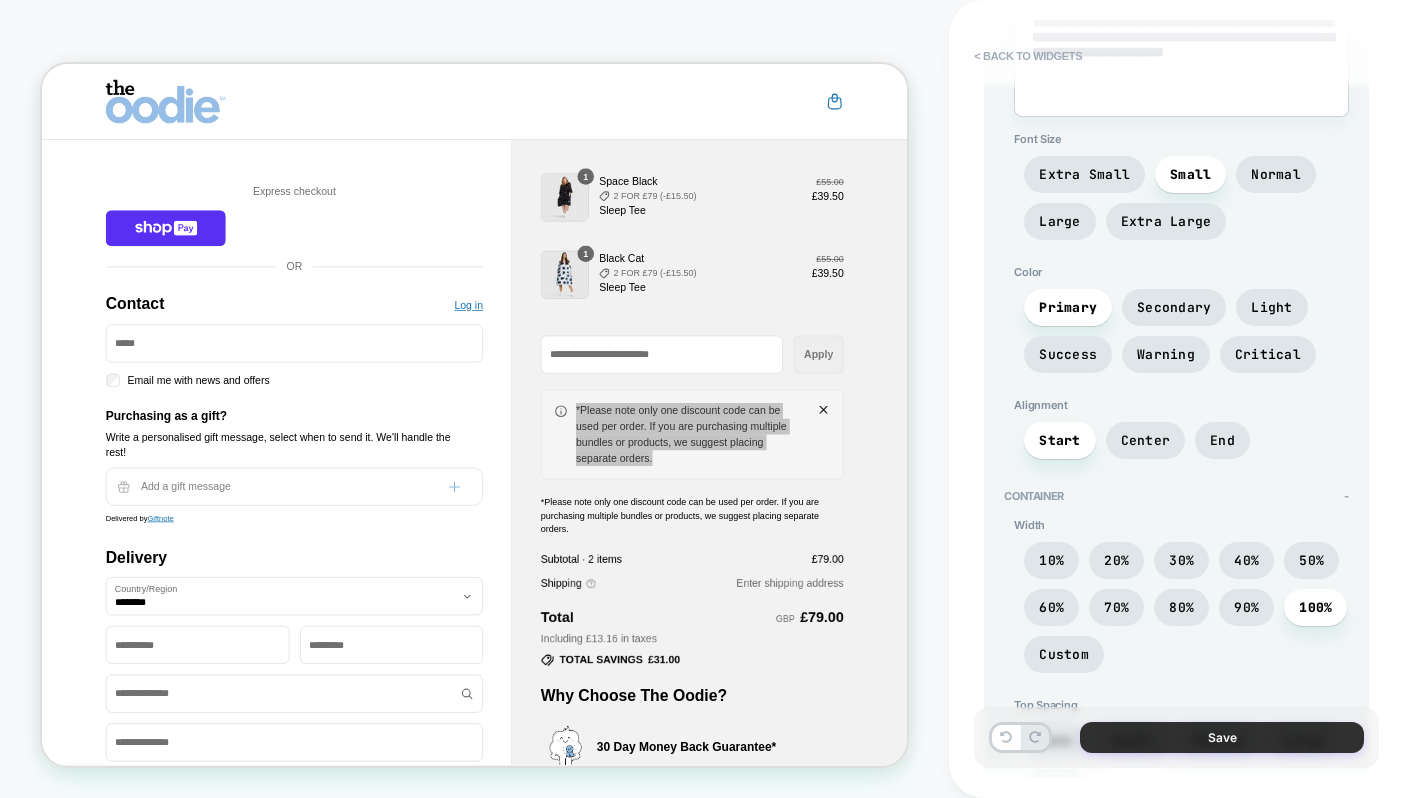 click on "Save" at bounding box center [1222, 737] 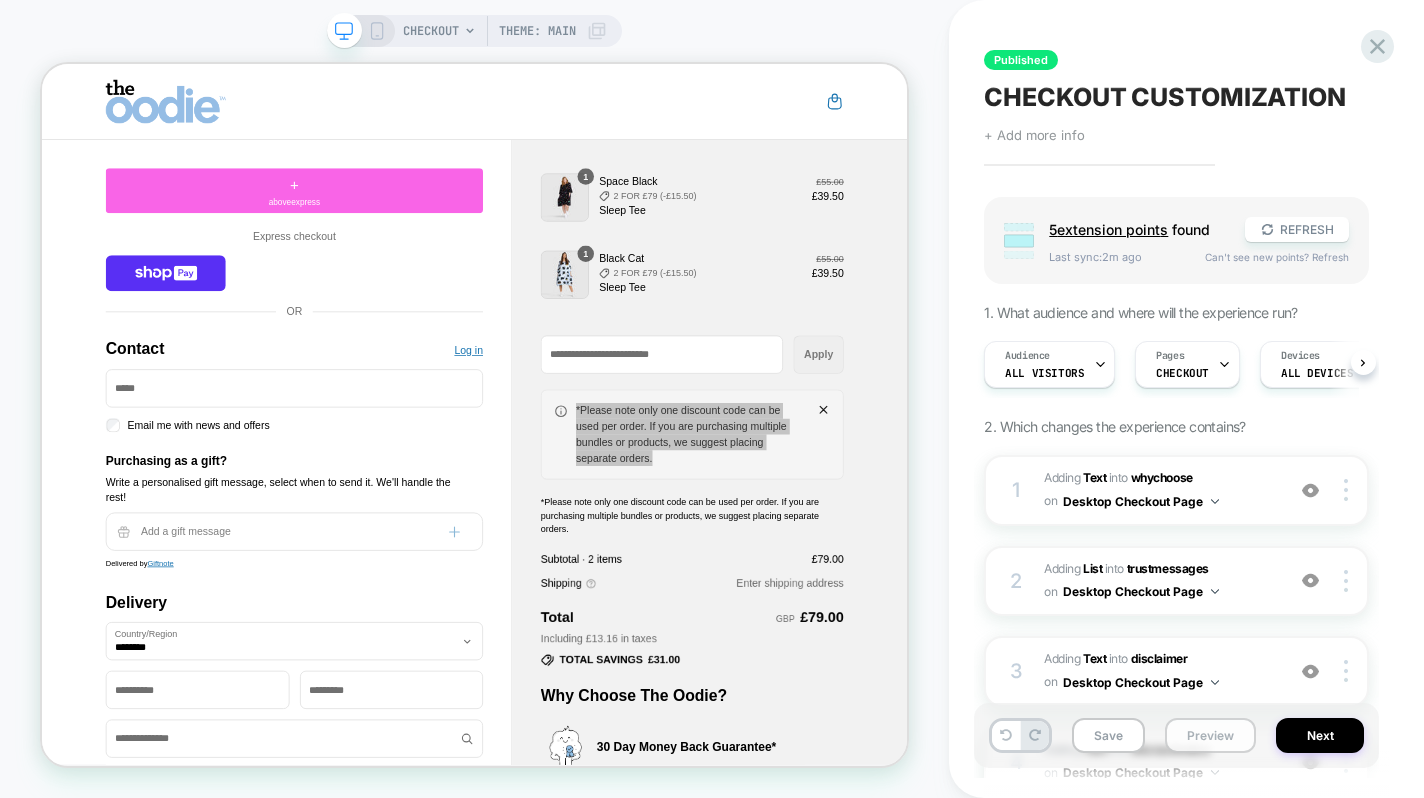 scroll, scrollTop: 0, scrollLeft: 1, axis: horizontal 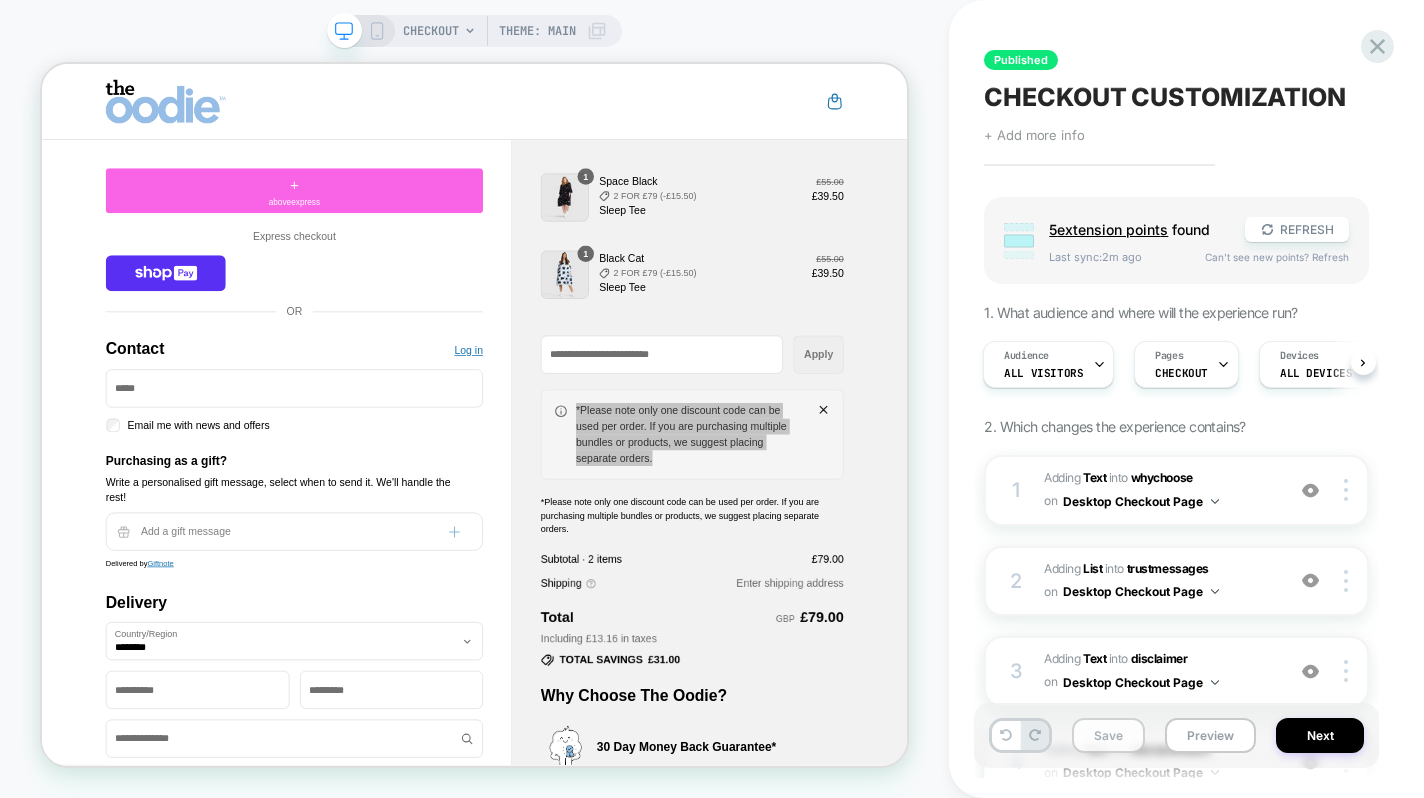 click on "Save" at bounding box center (1108, 735) 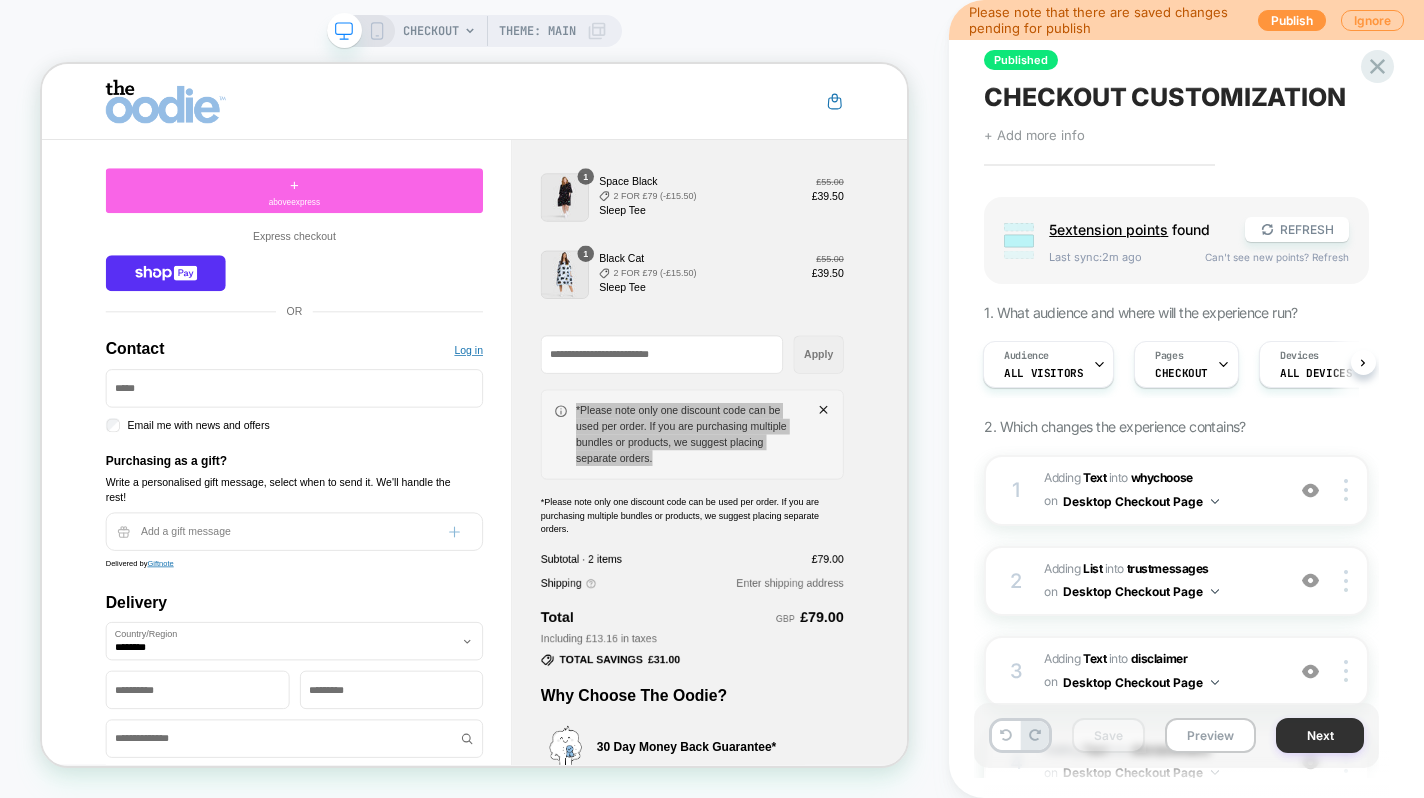 click on "Next" at bounding box center (1320, 735) 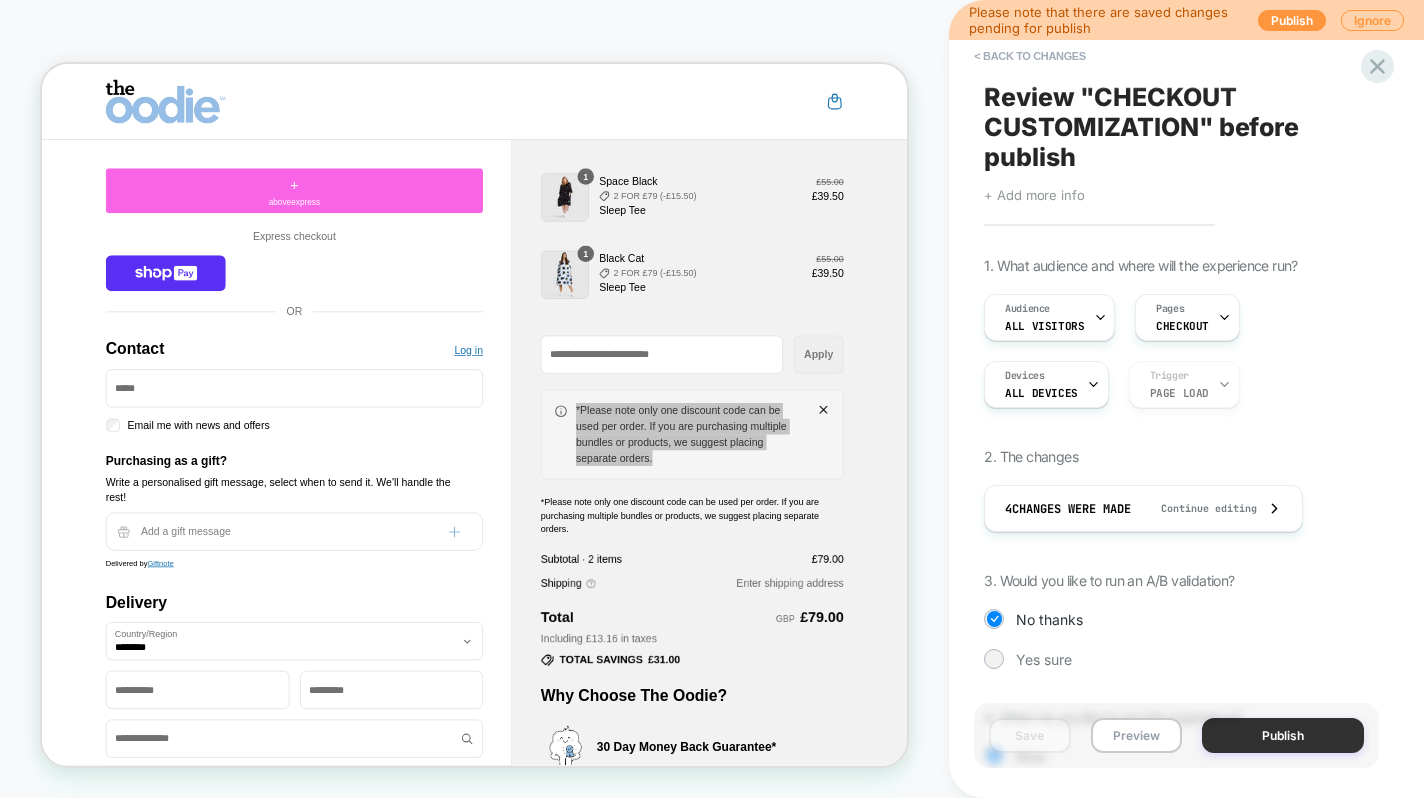 click on "Publish" at bounding box center [1283, 735] 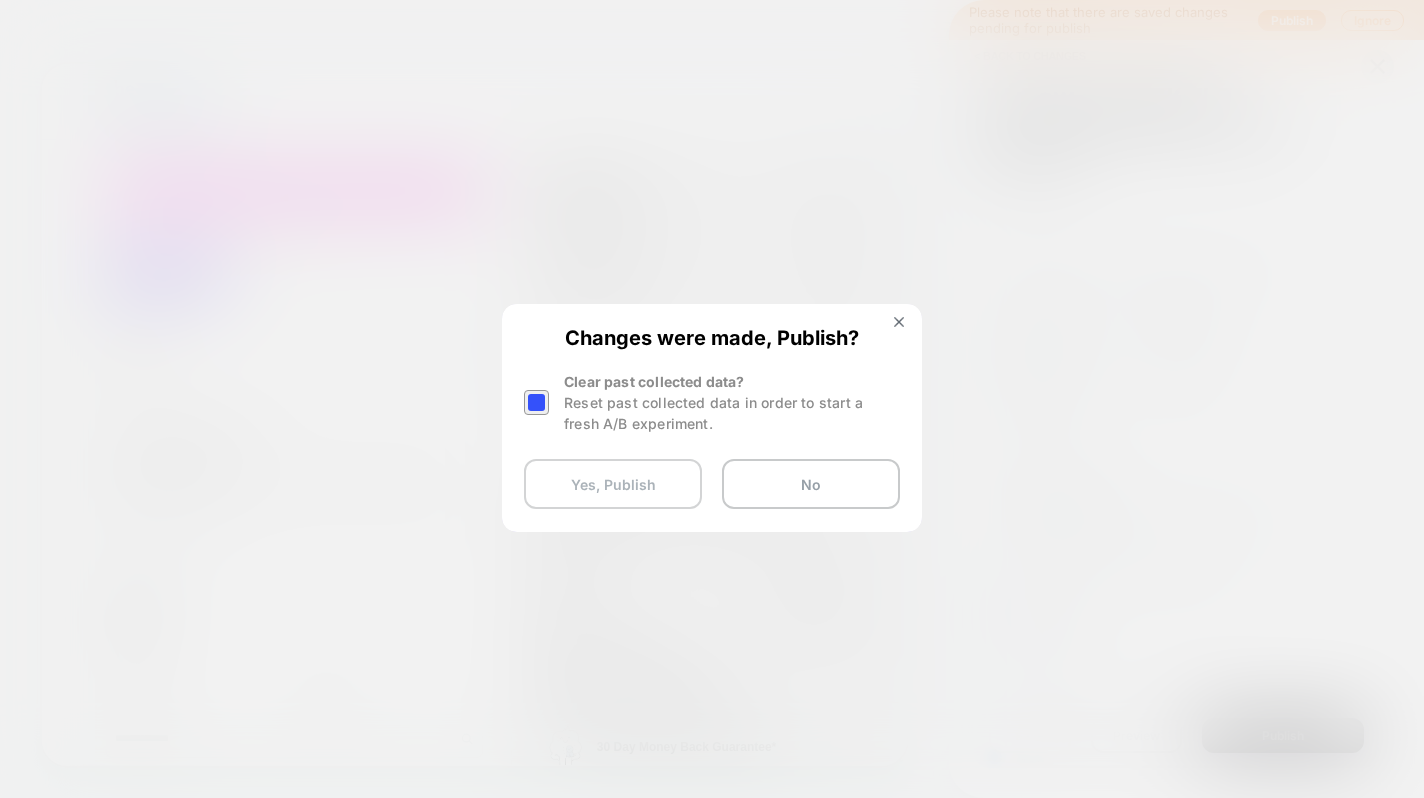 click on "Yes, Publish" at bounding box center (613, 484) 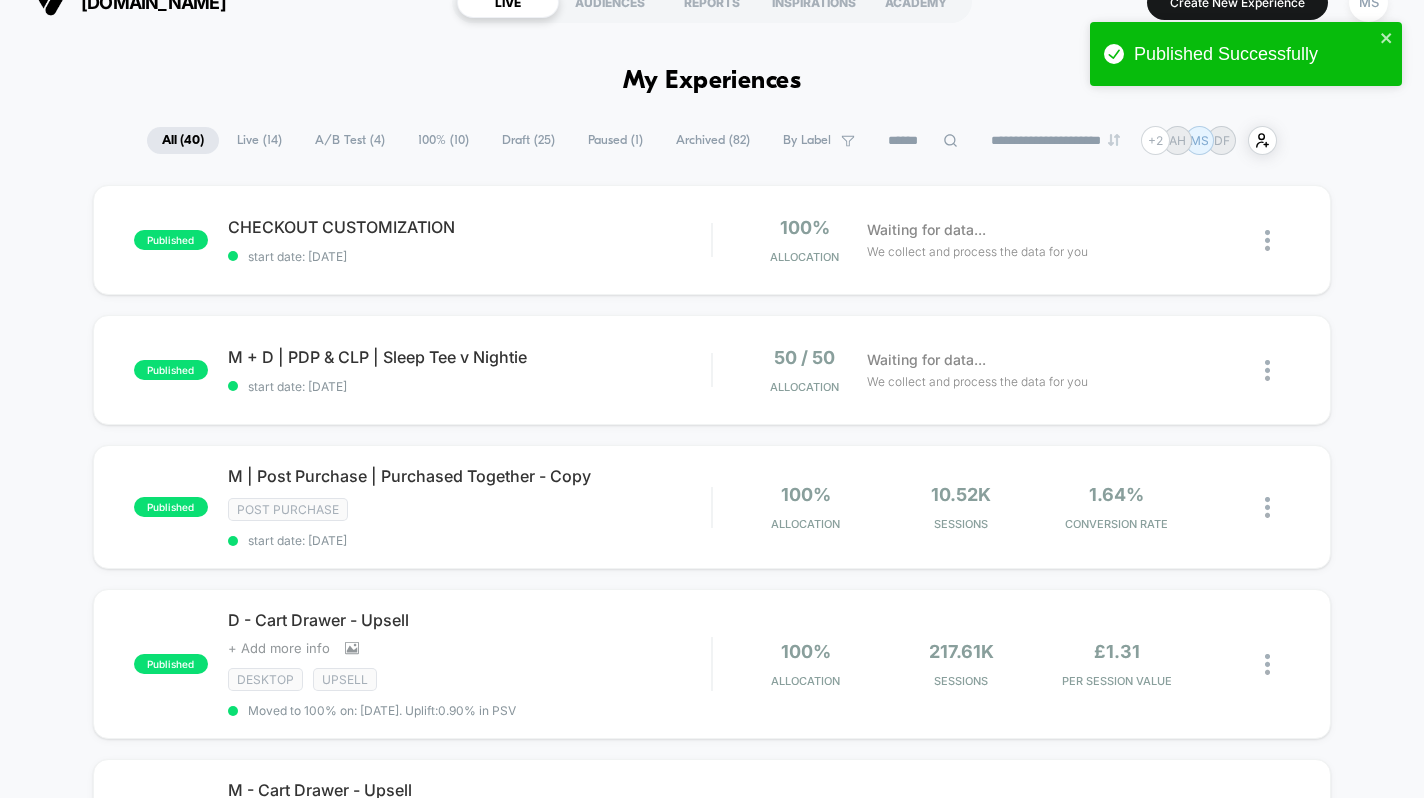 scroll, scrollTop: 0, scrollLeft: 0, axis: both 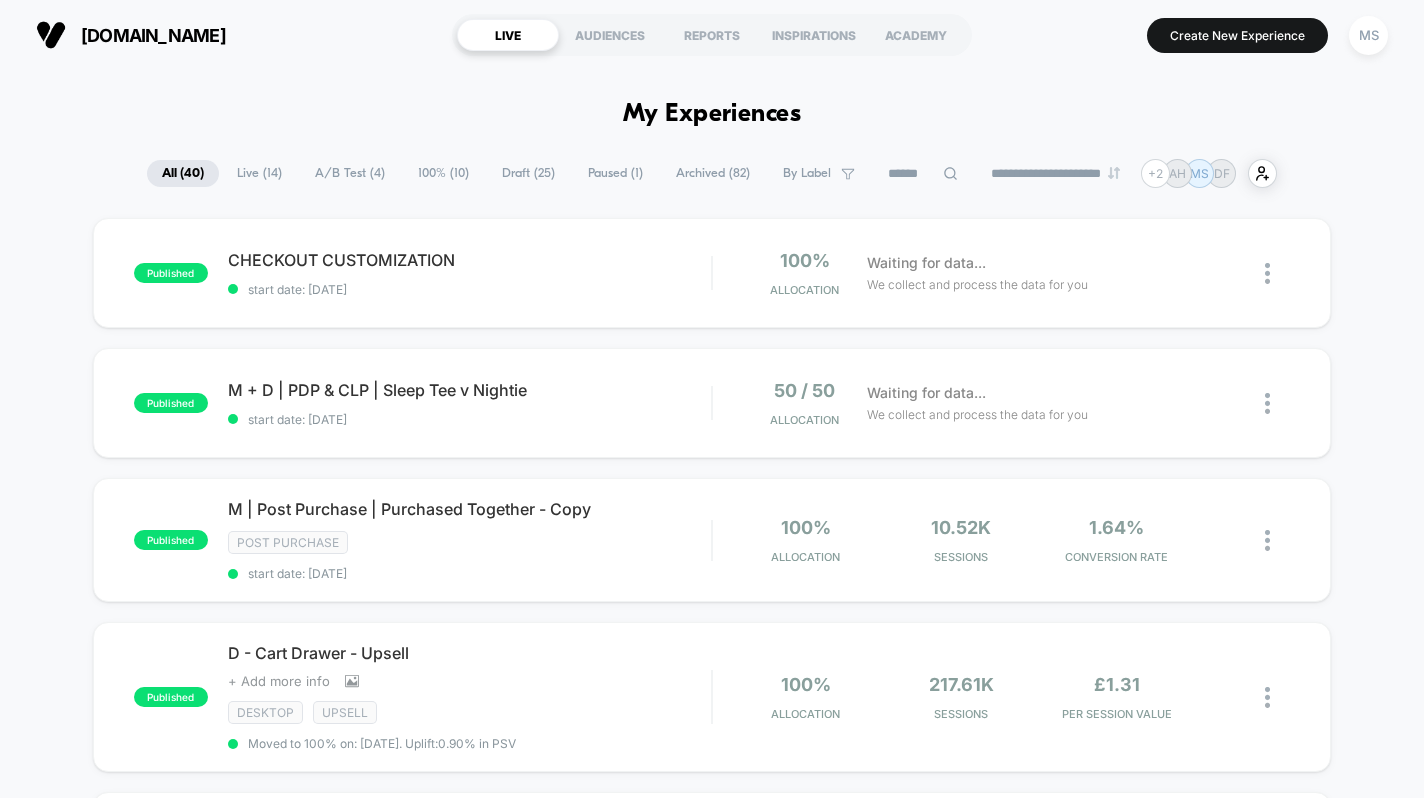 click on "100% ( 10 )" at bounding box center [443, 173] 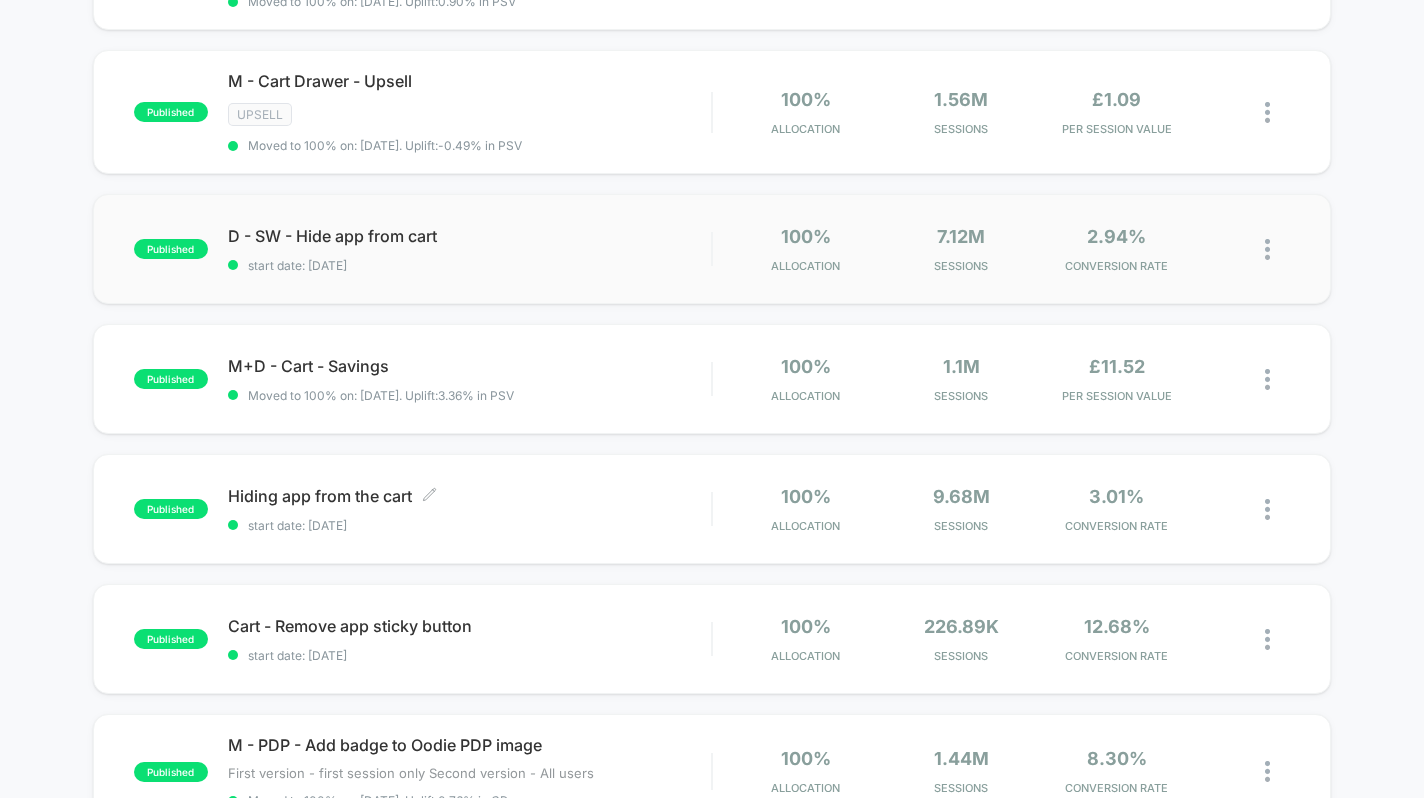 scroll, scrollTop: 0, scrollLeft: 0, axis: both 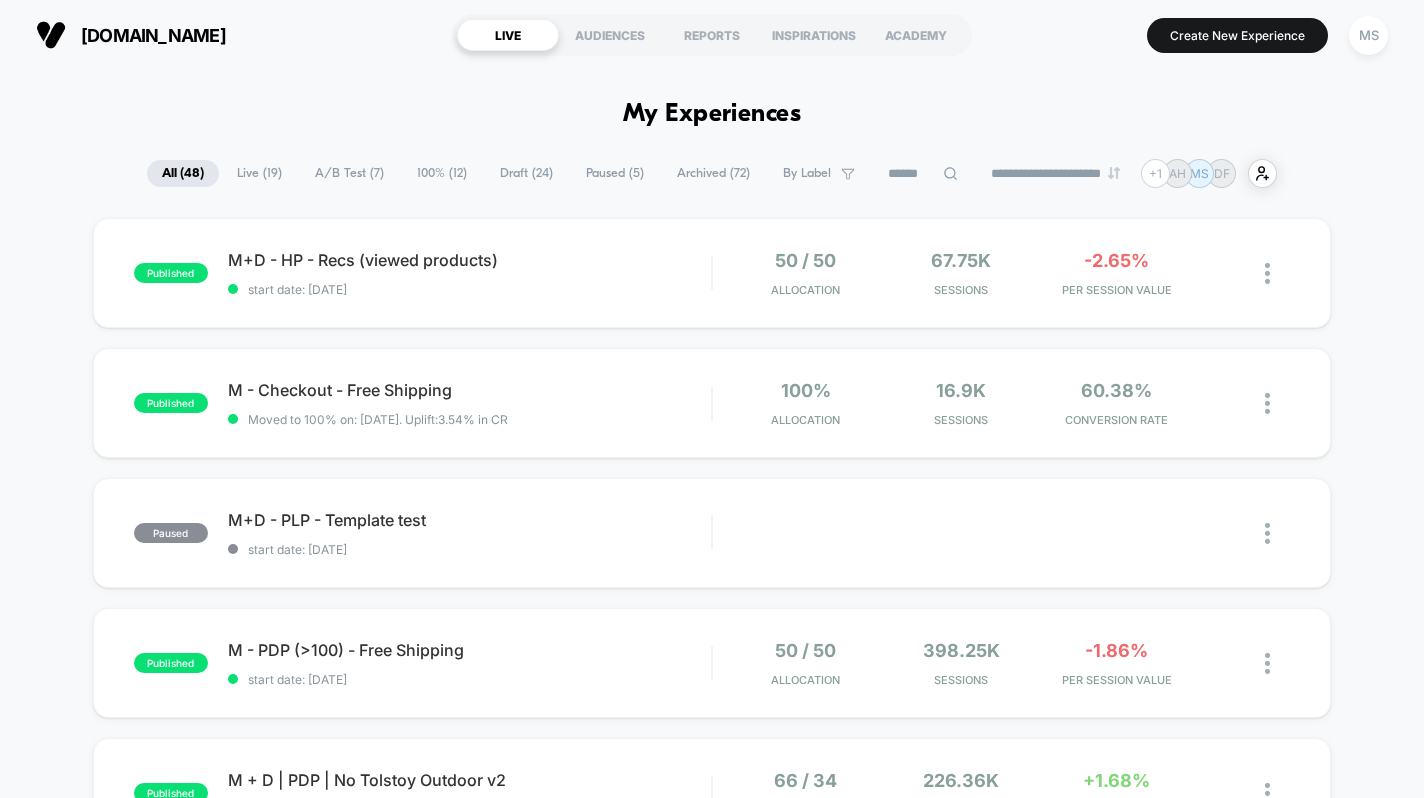 click on "100% ( 12 )" at bounding box center (442, 173) 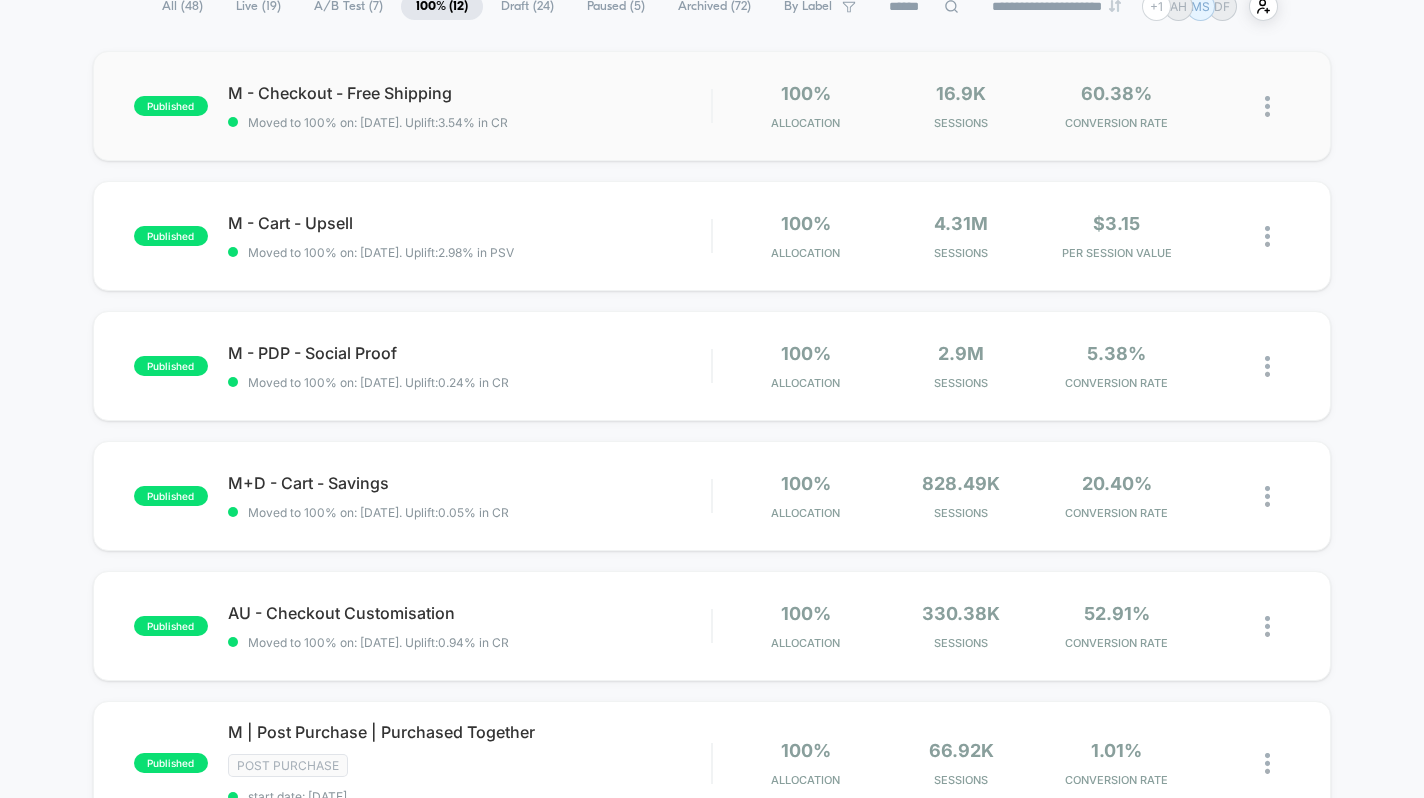 scroll, scrollTop: 185, scrollLeft: 0, axis: vertical 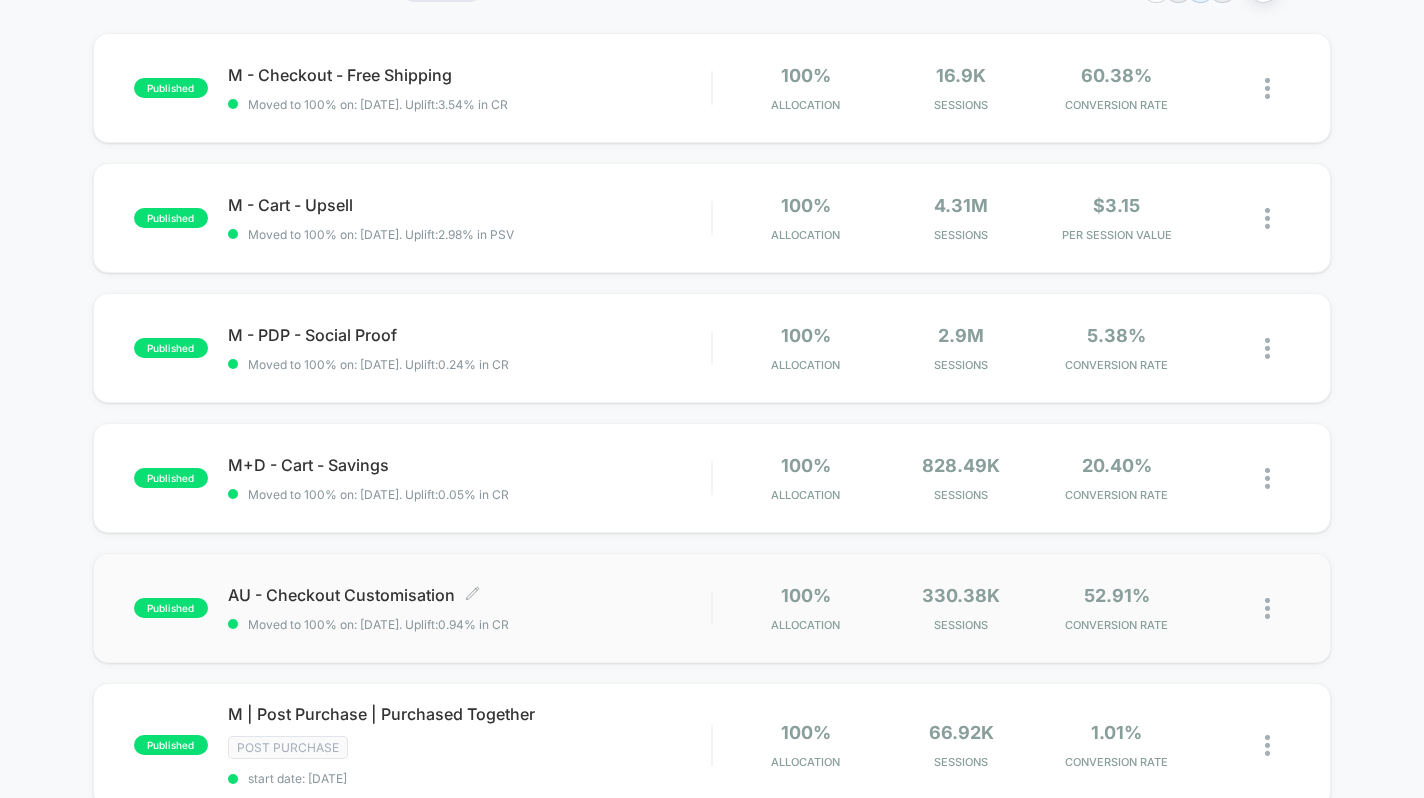 click on "AU - Checkout Customisation Click to edit experience details" at bounding box center (470, 595) 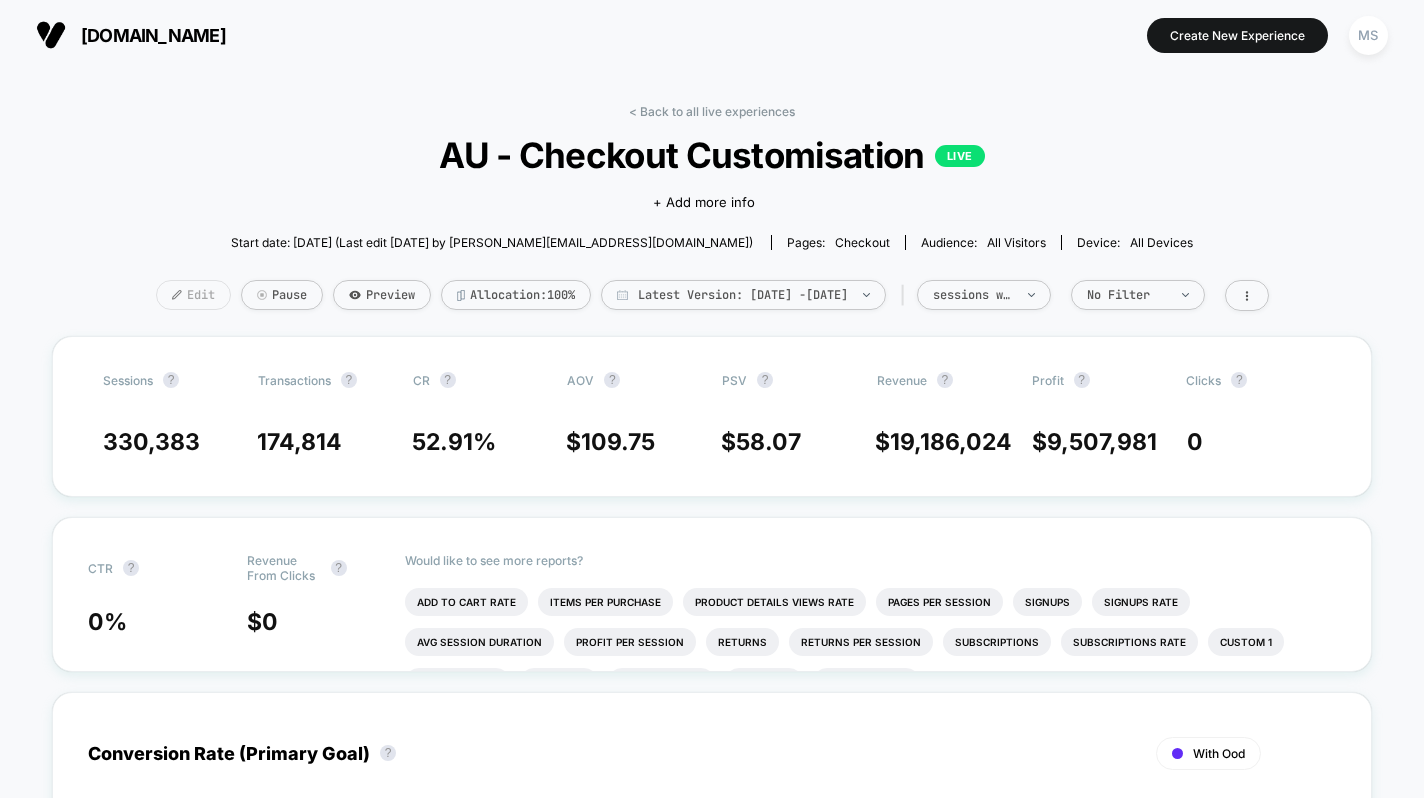 click on "Edit" at bounding box center (193, 295) 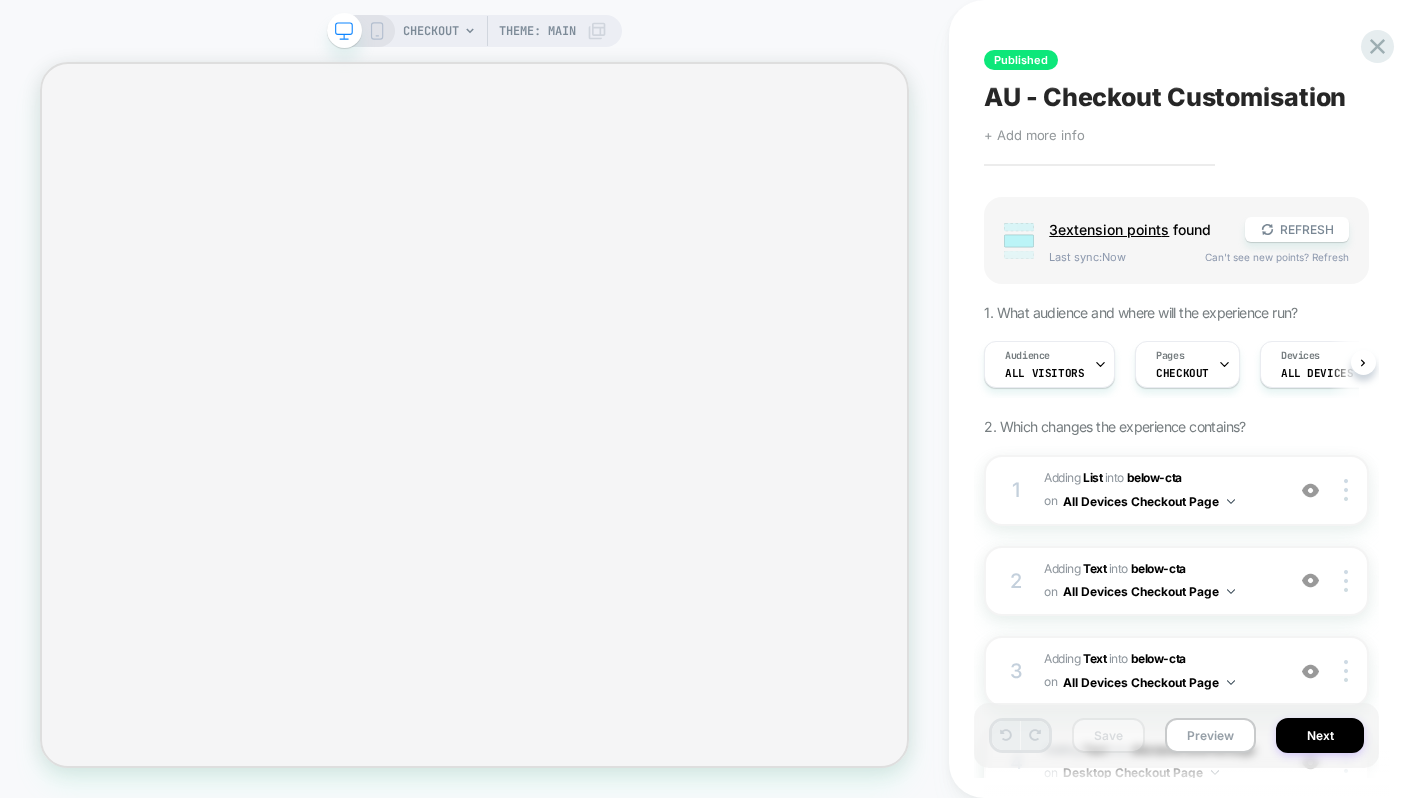 scroll, scrollTop: 0, scrollLeft: 1, axis: horizontal 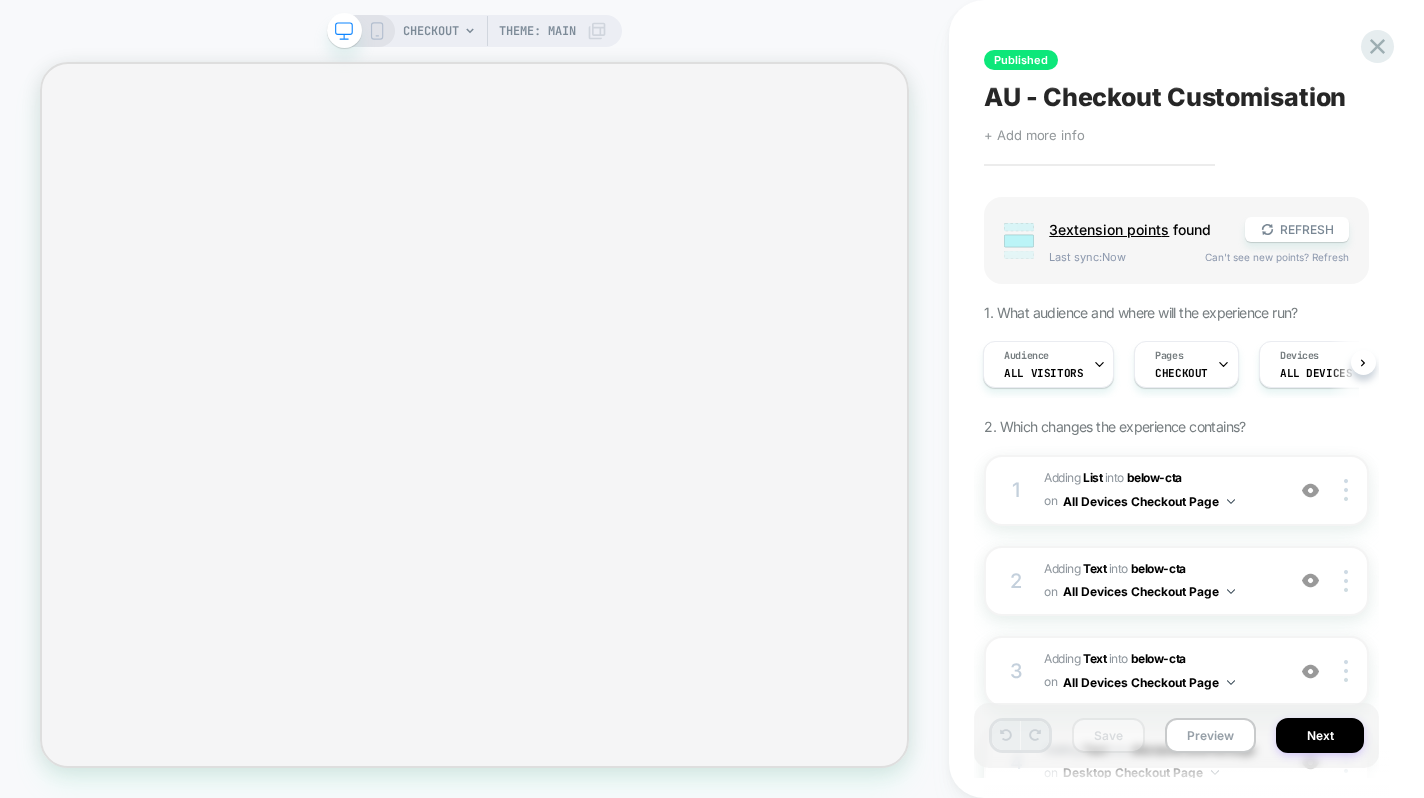 select on "***" 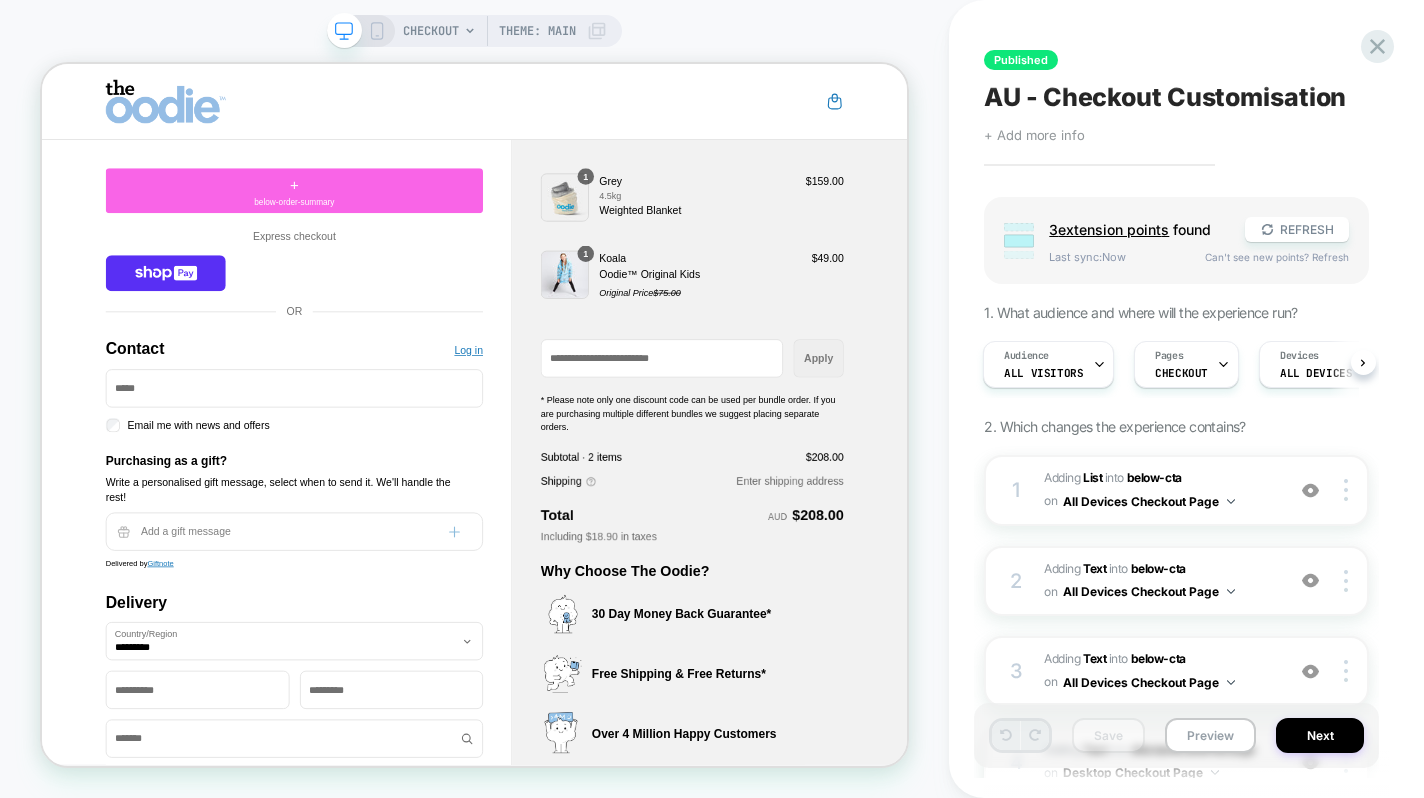 scroll, scrollTop: 0, scrollLeft: 0, axis: both 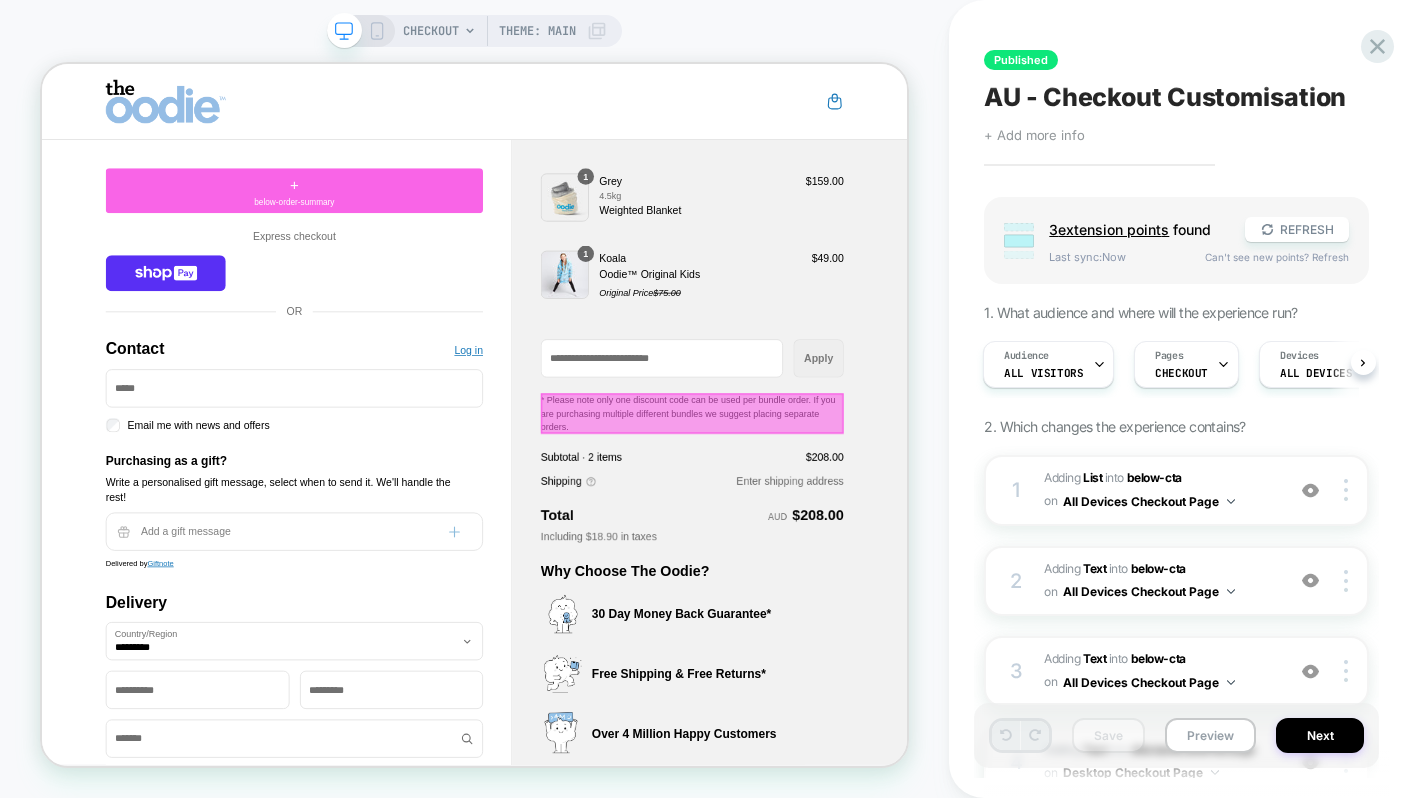 click at bounding box center (909, 530) 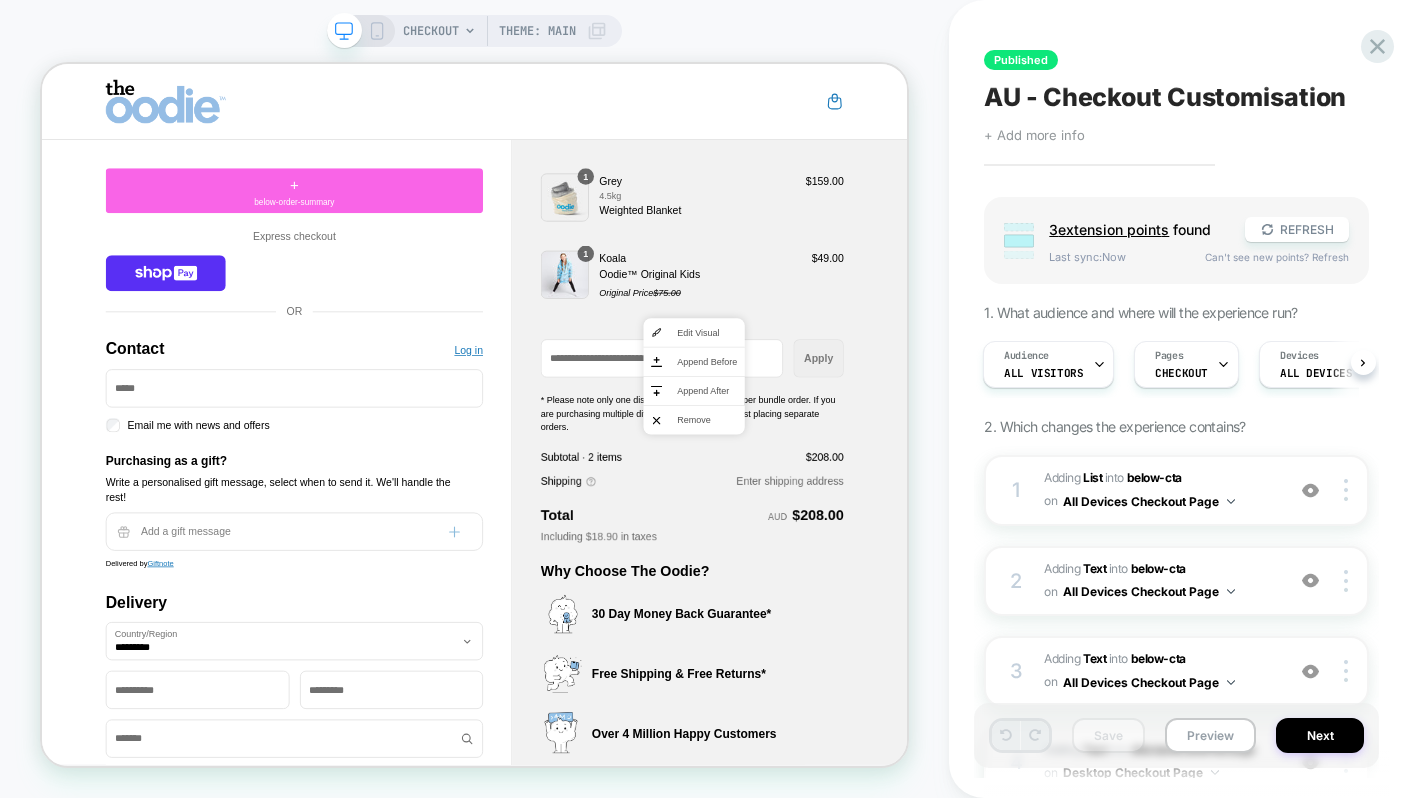 click on "**********" at bounding box center (619, 531) 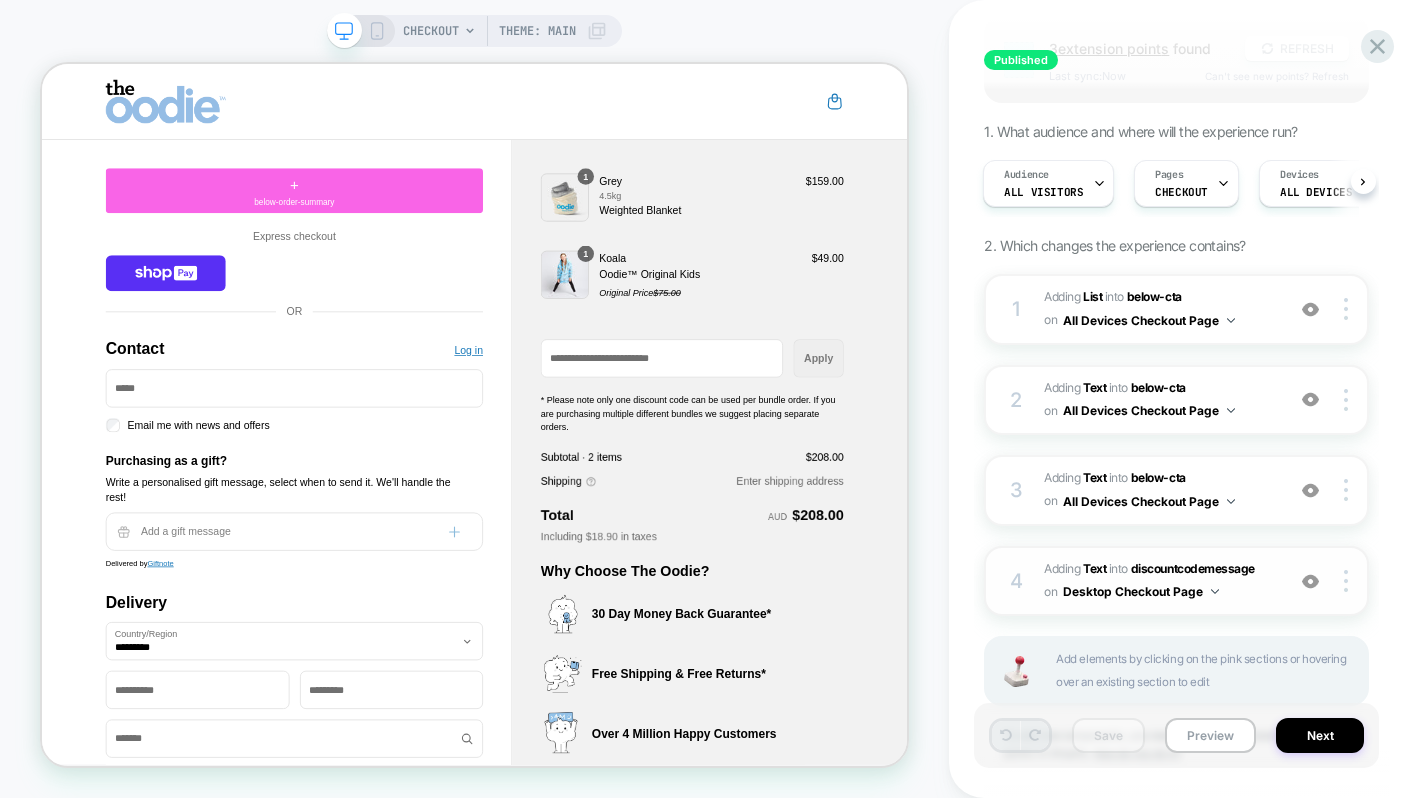 scroll, scrollTop: 184, scrollLeft: 0, axis: vertical 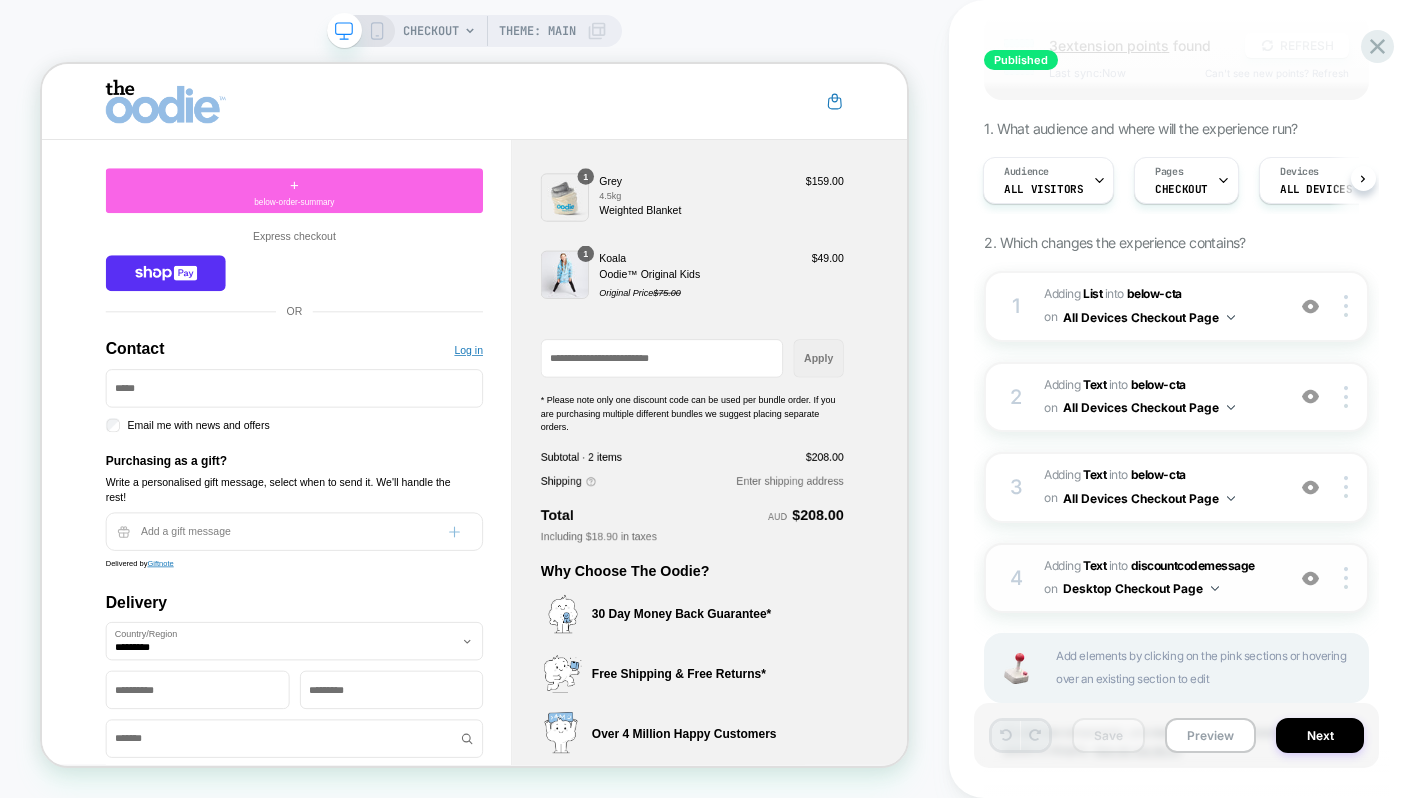 click on "4 #_loomi_addon_1739849348683 Adding   Text   INTO discountcodemessage discountcodemessage   on Desktop Checkout Page Add Before Add After Target   All Devices Delete" at bounding box center (1176, 578) 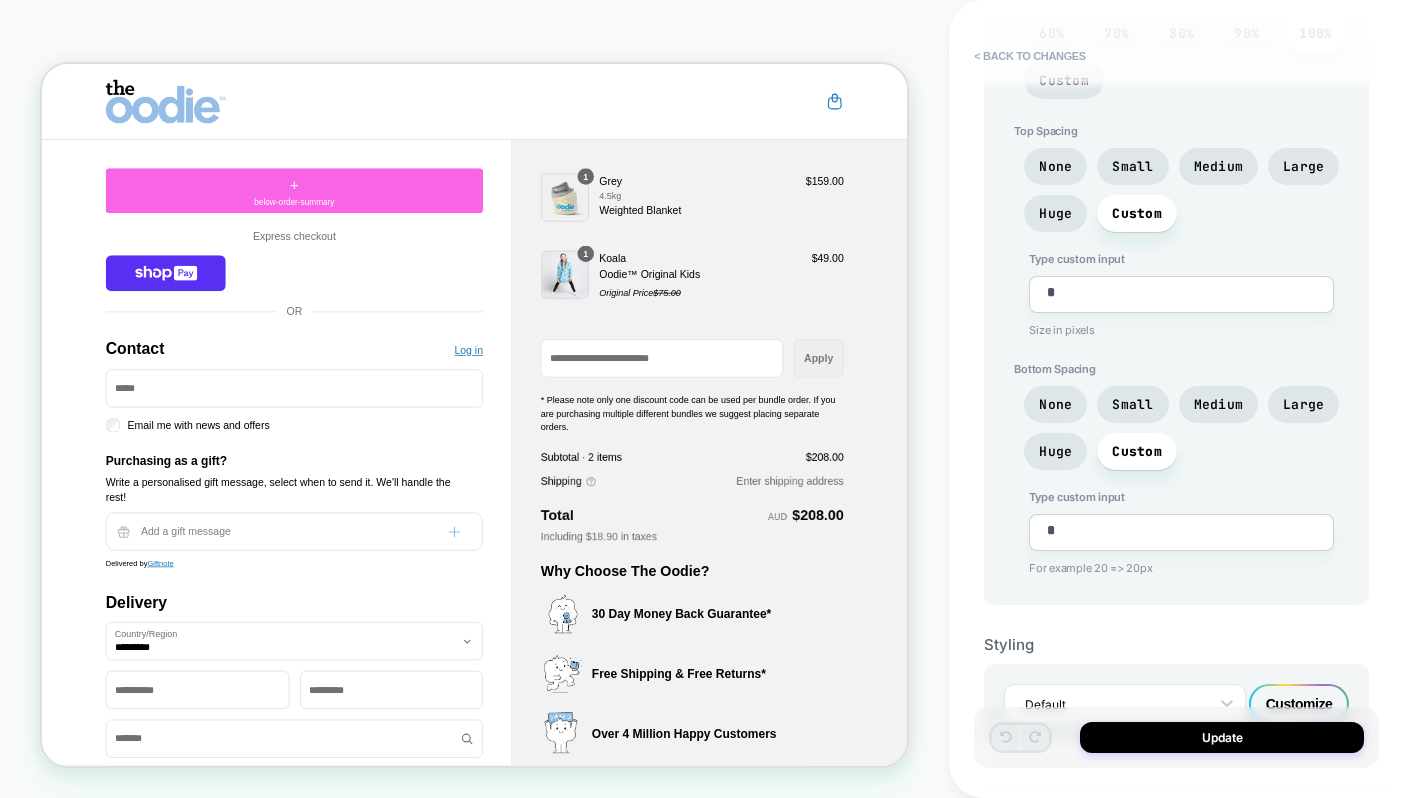 scroll, scrollTop: 843, scrollLeft: 0, axis: vertical 